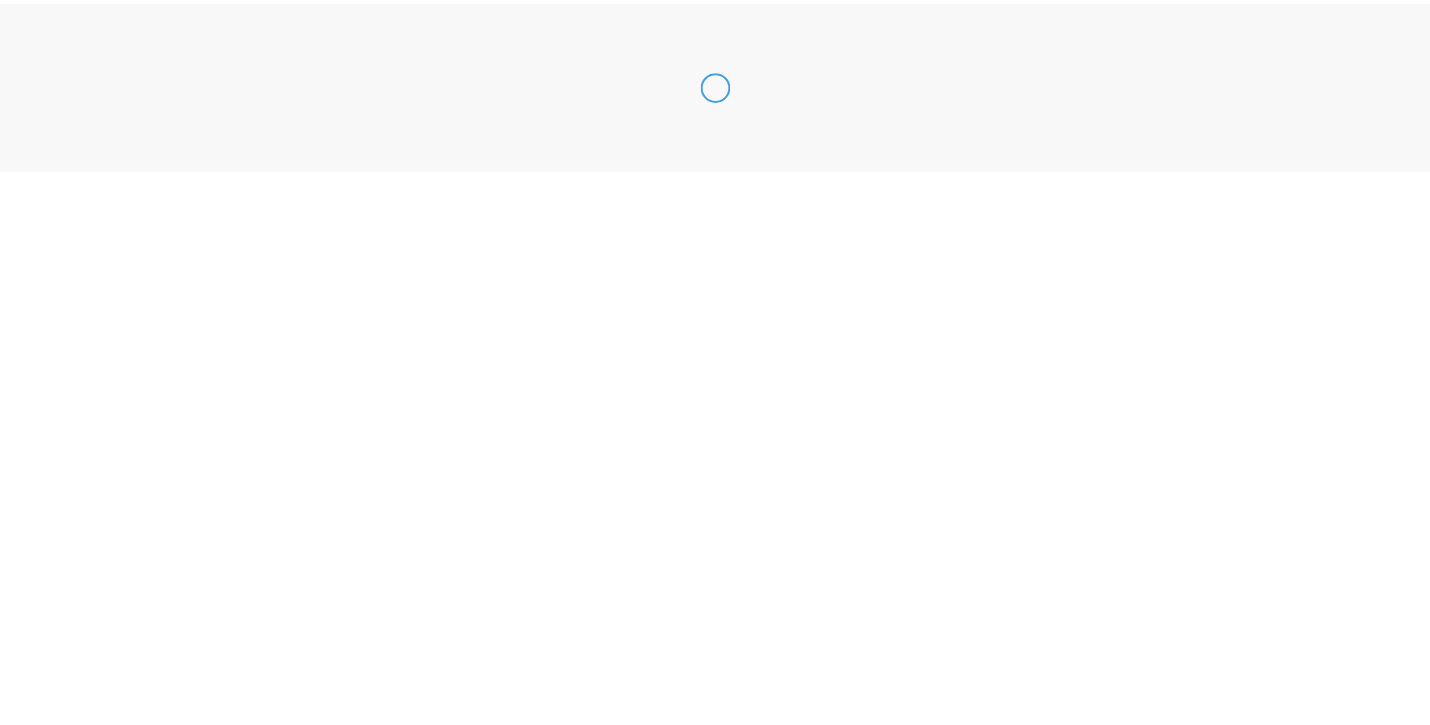 scroll, scrollTop: 0, scrollLeft: 0, axis: both 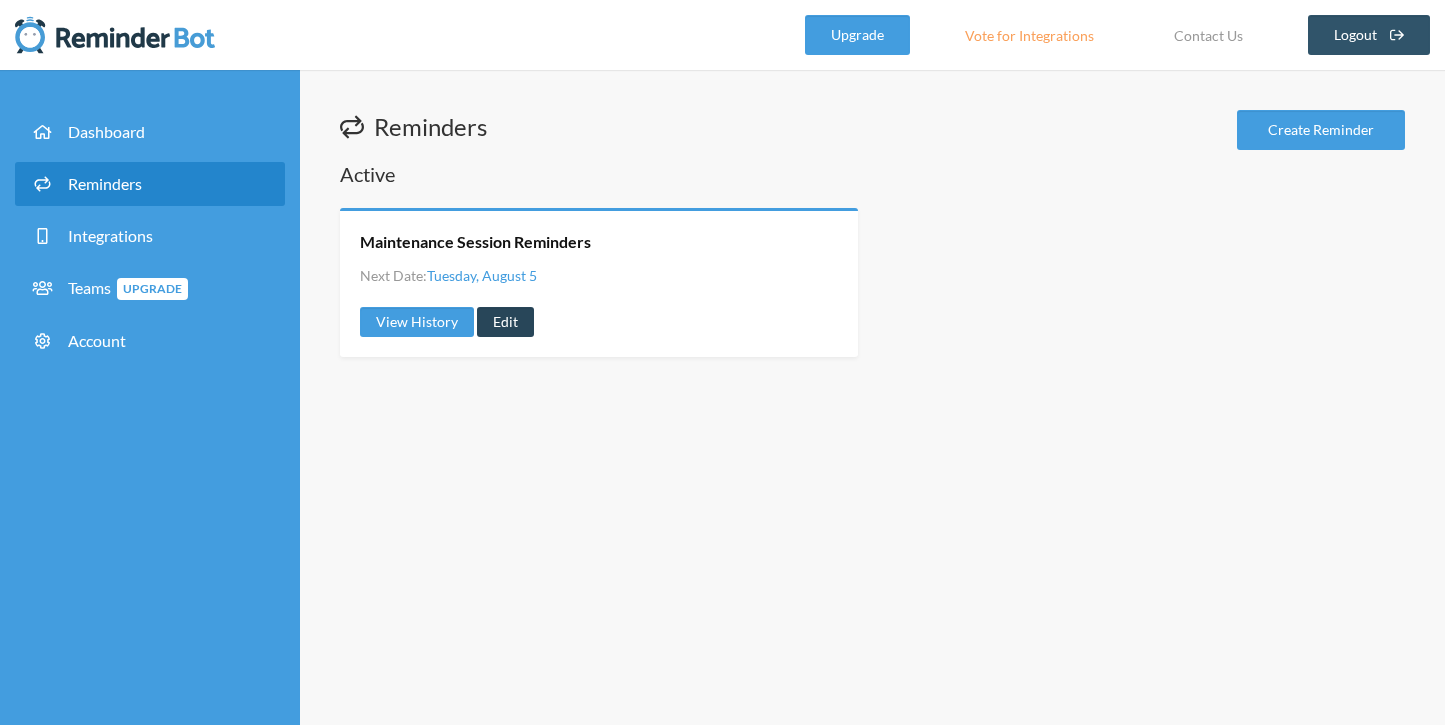 click on "Edit" at bounding box center (505, 322) 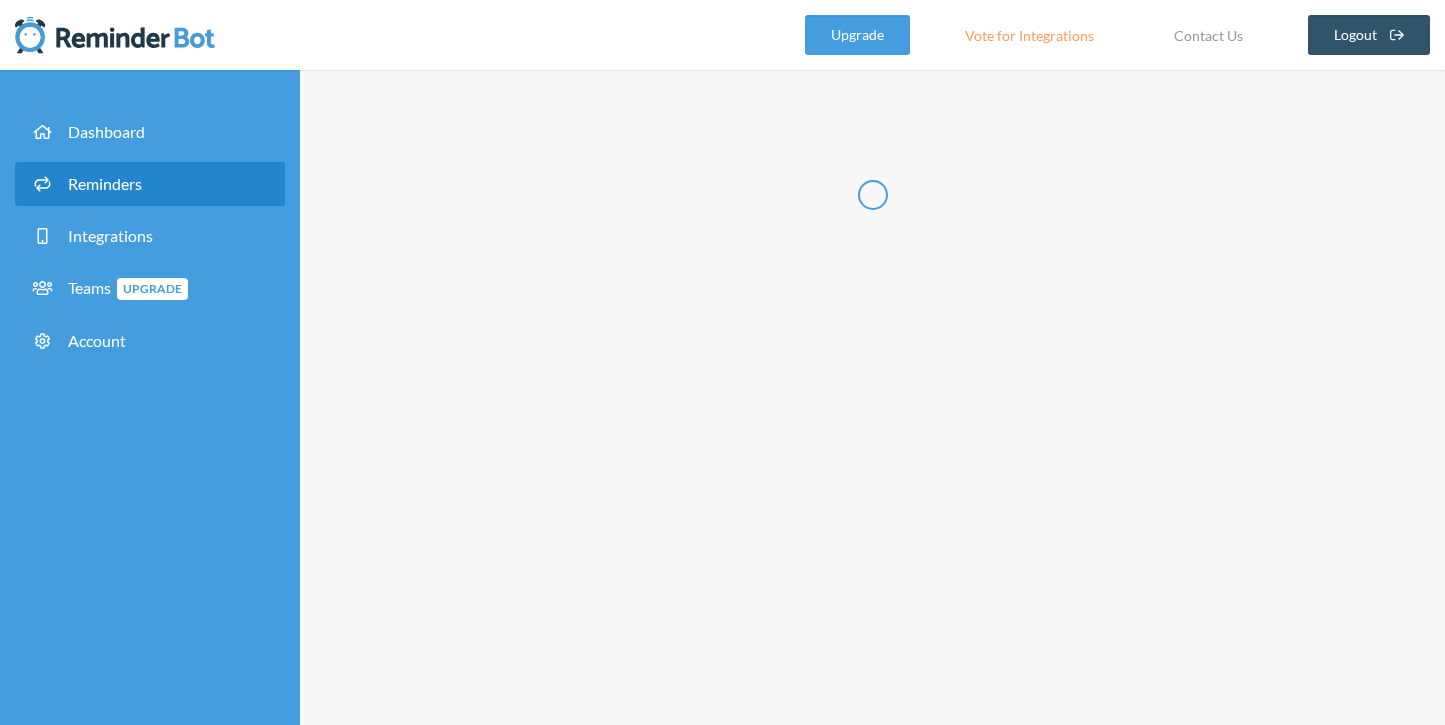 radio on "false" 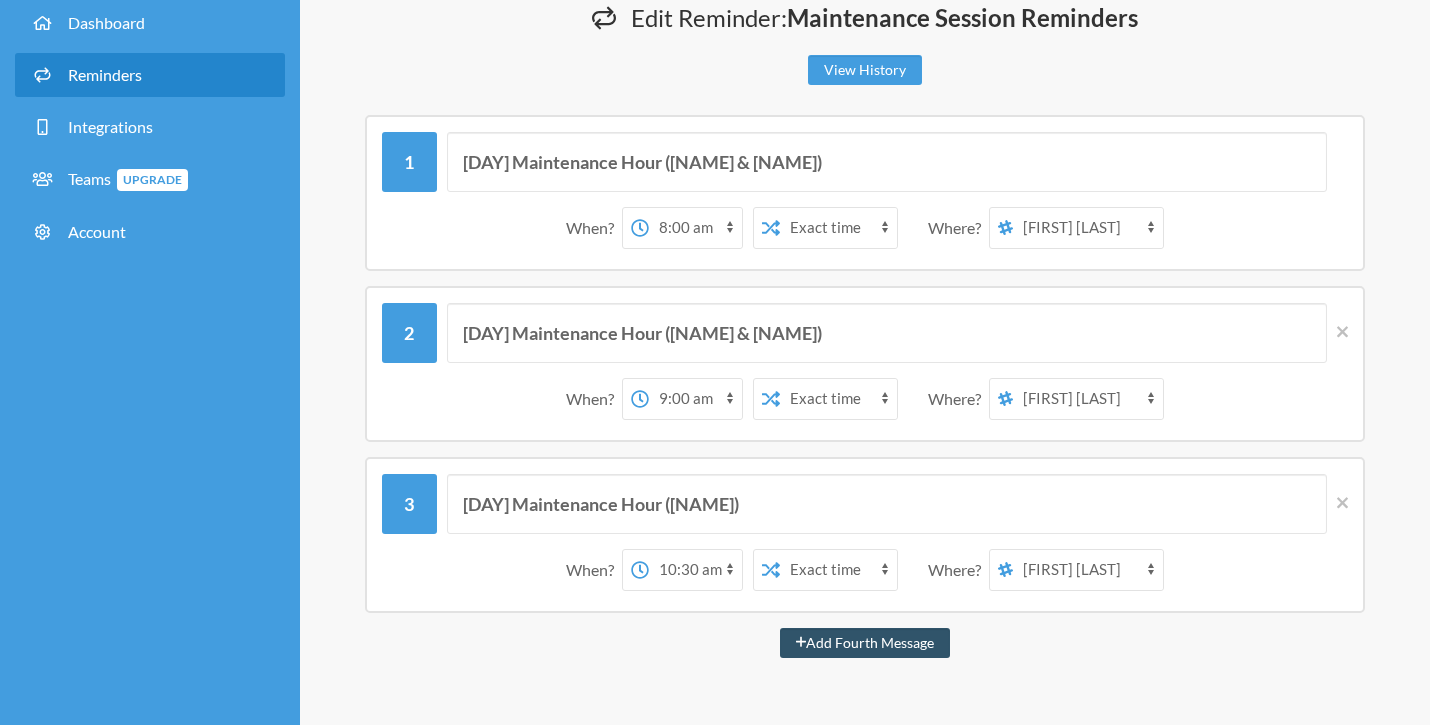 scroll, scrollTop: 114, scrollLeft: 0, axis: vertical 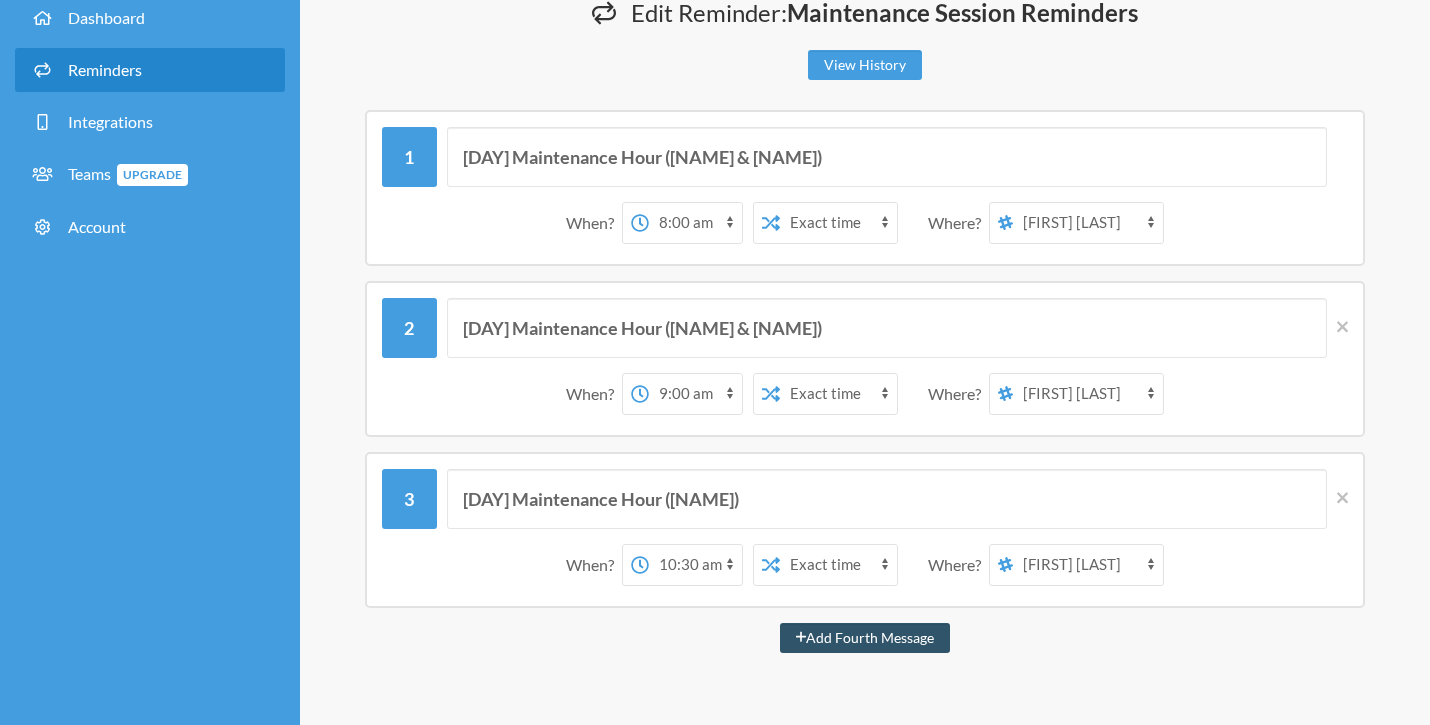 click on "[FIRST] [LAST]   Greenhouse Announcements The Tiger Lillys [NAME]'s Vibe Tribe" at bounding box center (1088, 223) 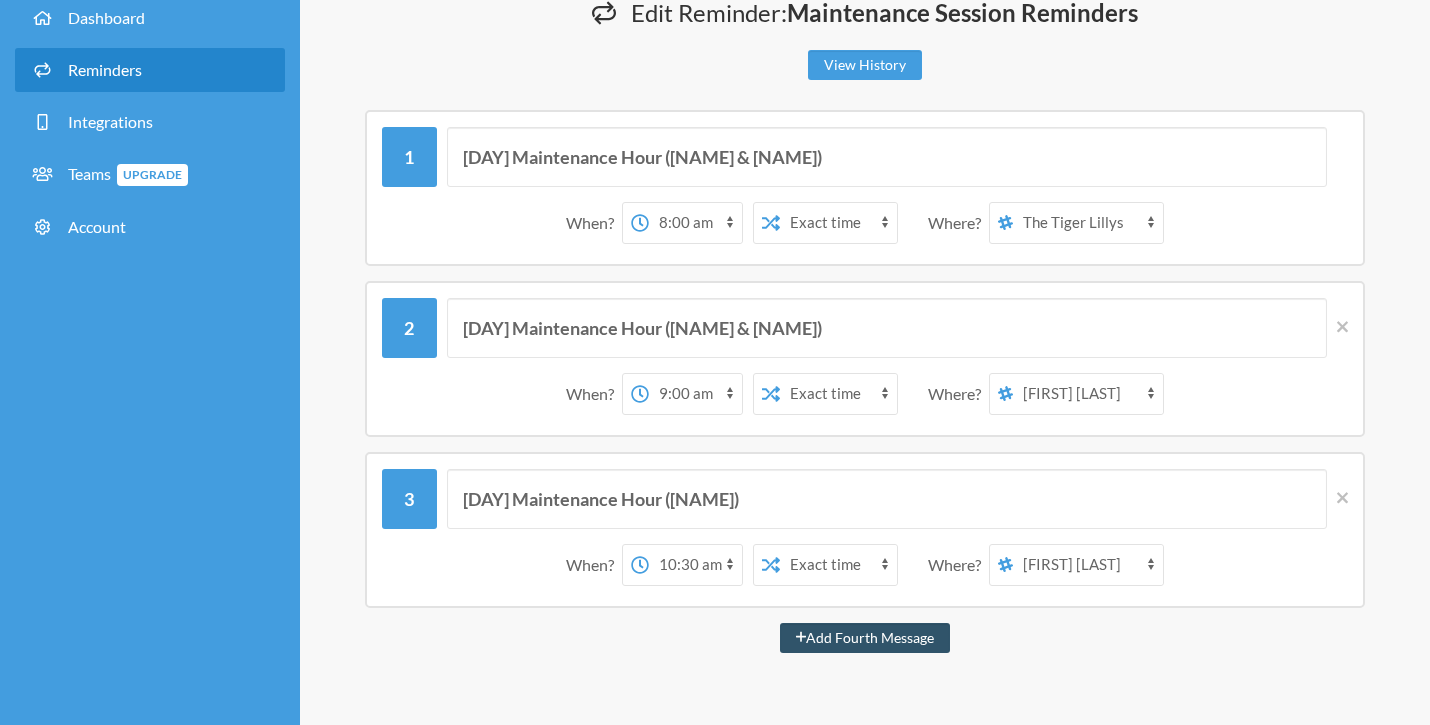 click 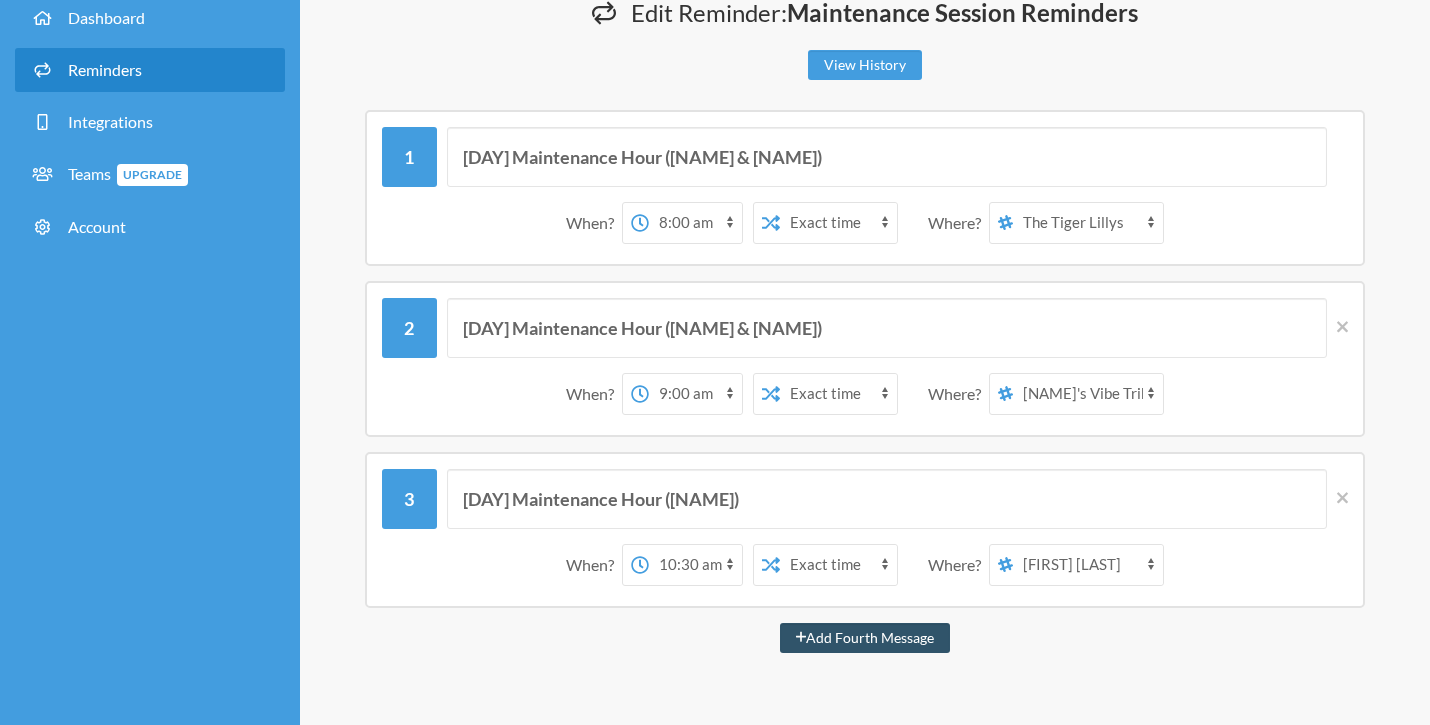 click on "[FIRST] [LAST]   Greenhouse Announcements The Tiger Lillys [NAME]'s Vibe Tribe" at bounding box center (1088, 394) 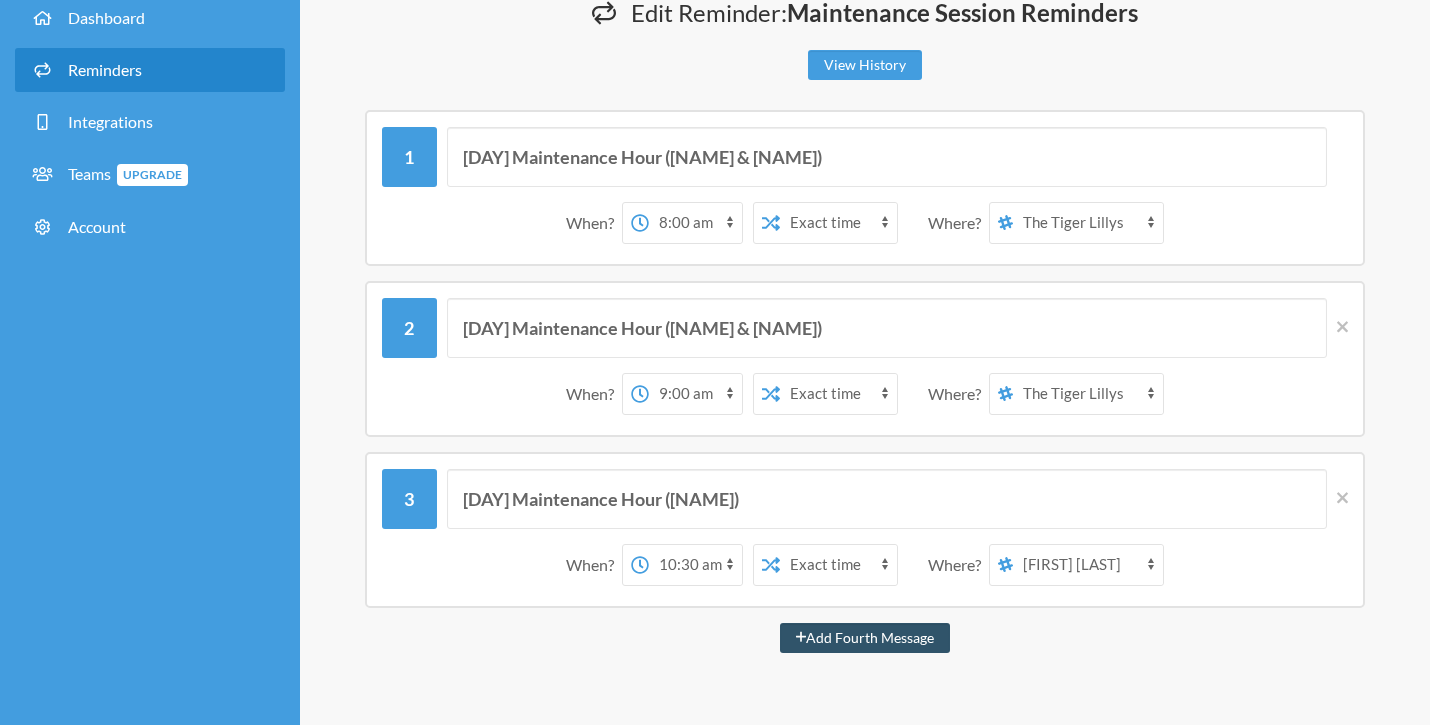 click on "[FIRST] [LAST]   Greenhouse Announcements The Tiger Lillys [NAME]'s Vibe Tribe" at bounding box center [1088, 565] 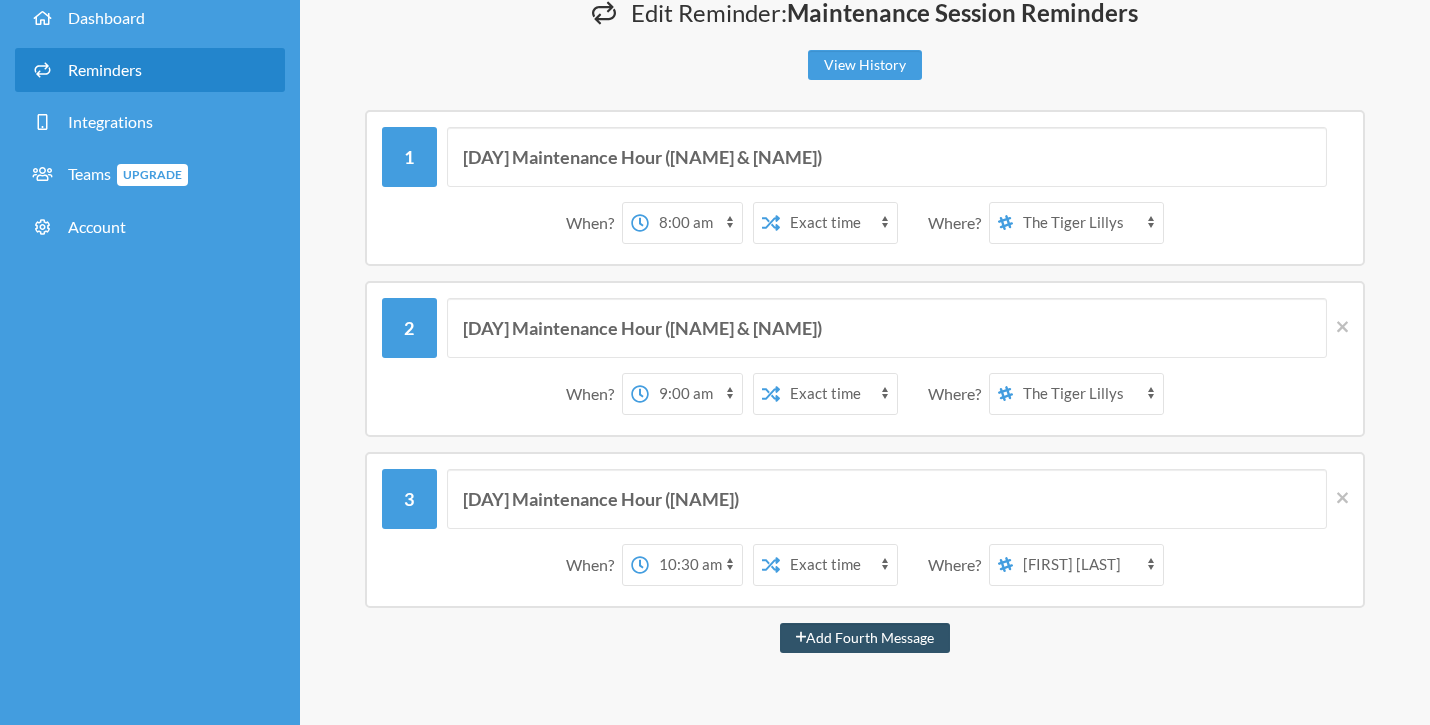 select on "spaces/AAQAdgMpaec" 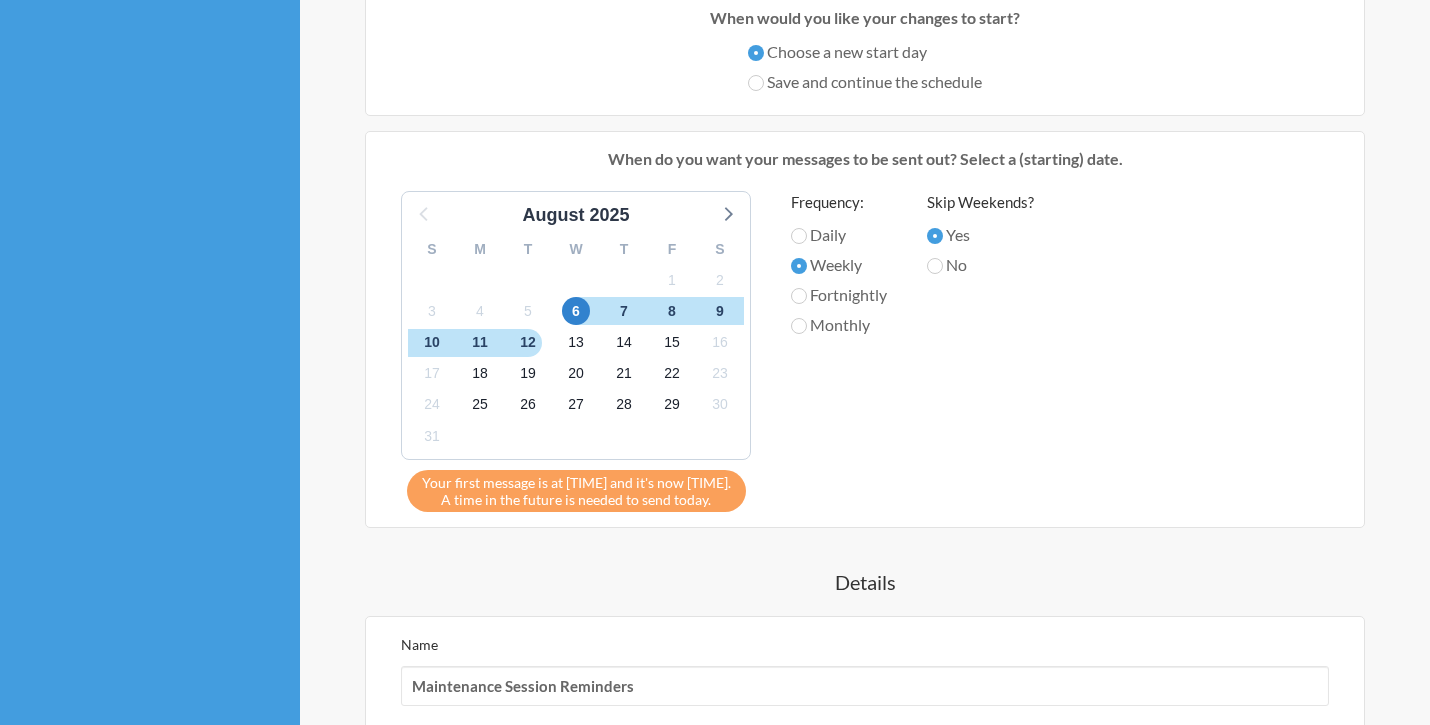 scroll, scrollTop: 895, scrollLeft: 0, axis: vertical 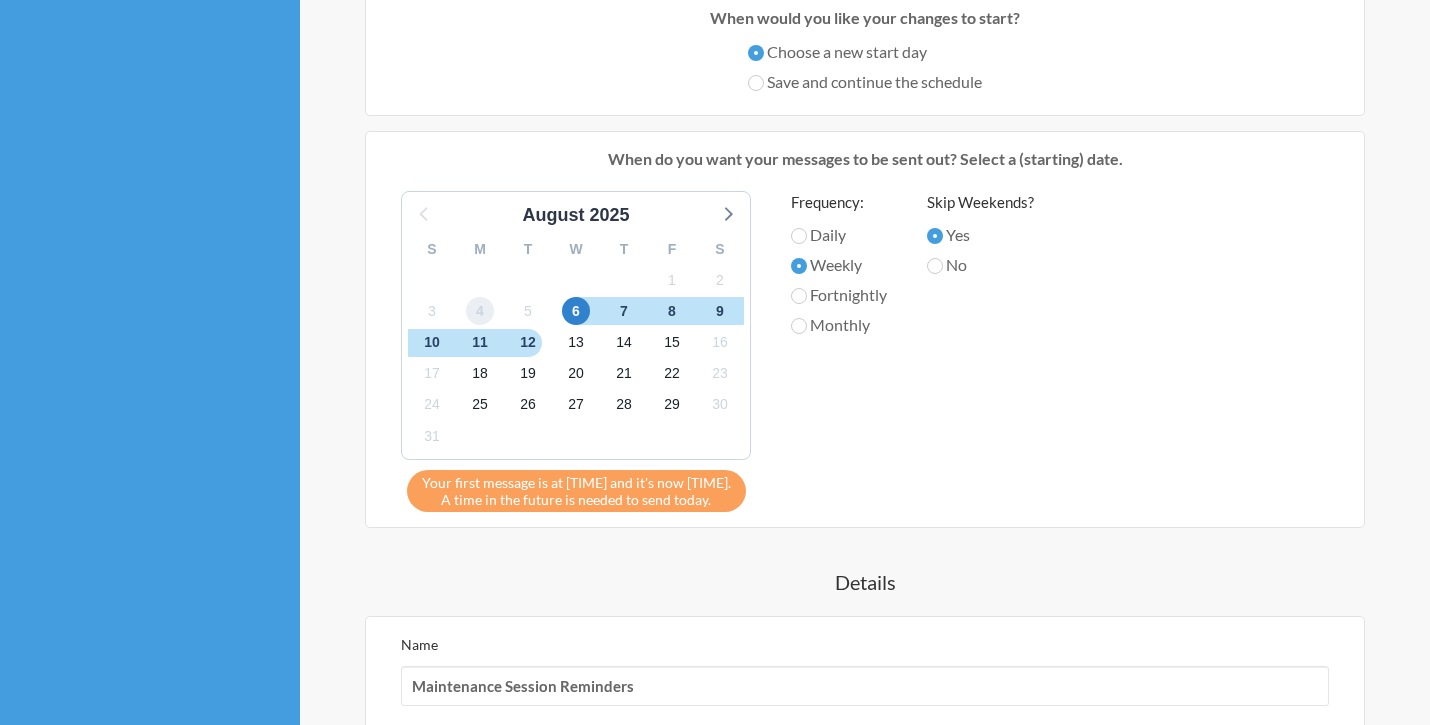 click on "4" at bounding box center [480, 311] 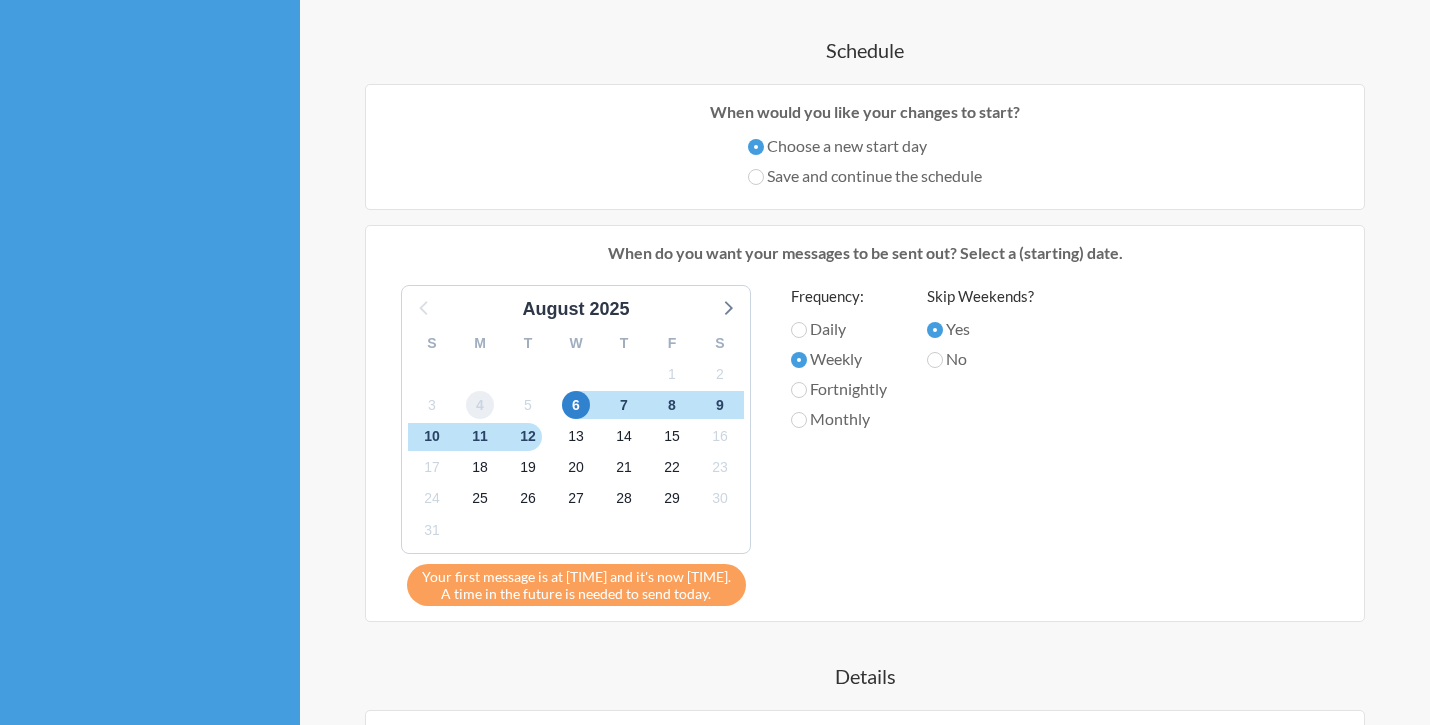 scroll, scrollTop: 801, scrollLeft: 0, axis: vertical 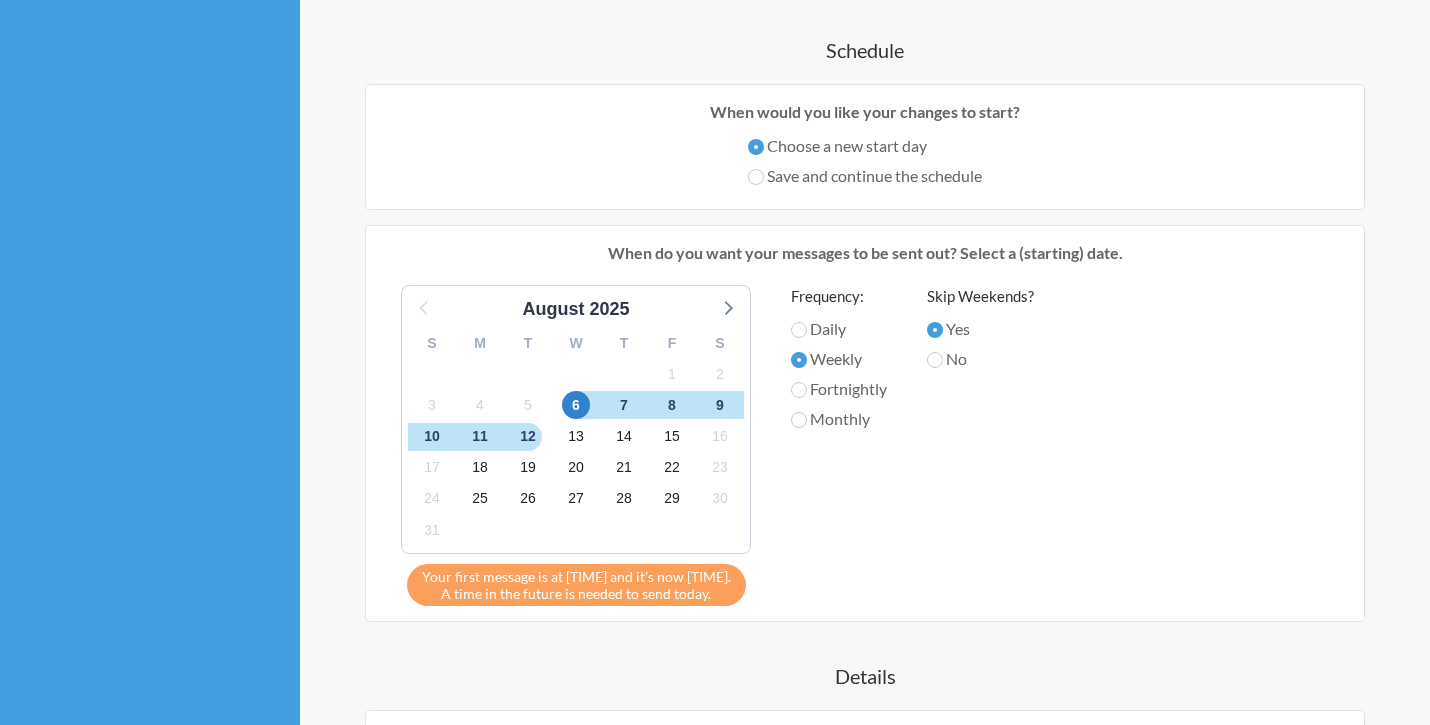 click on "Save and continue the schedule" at bounding box center (865, 176) 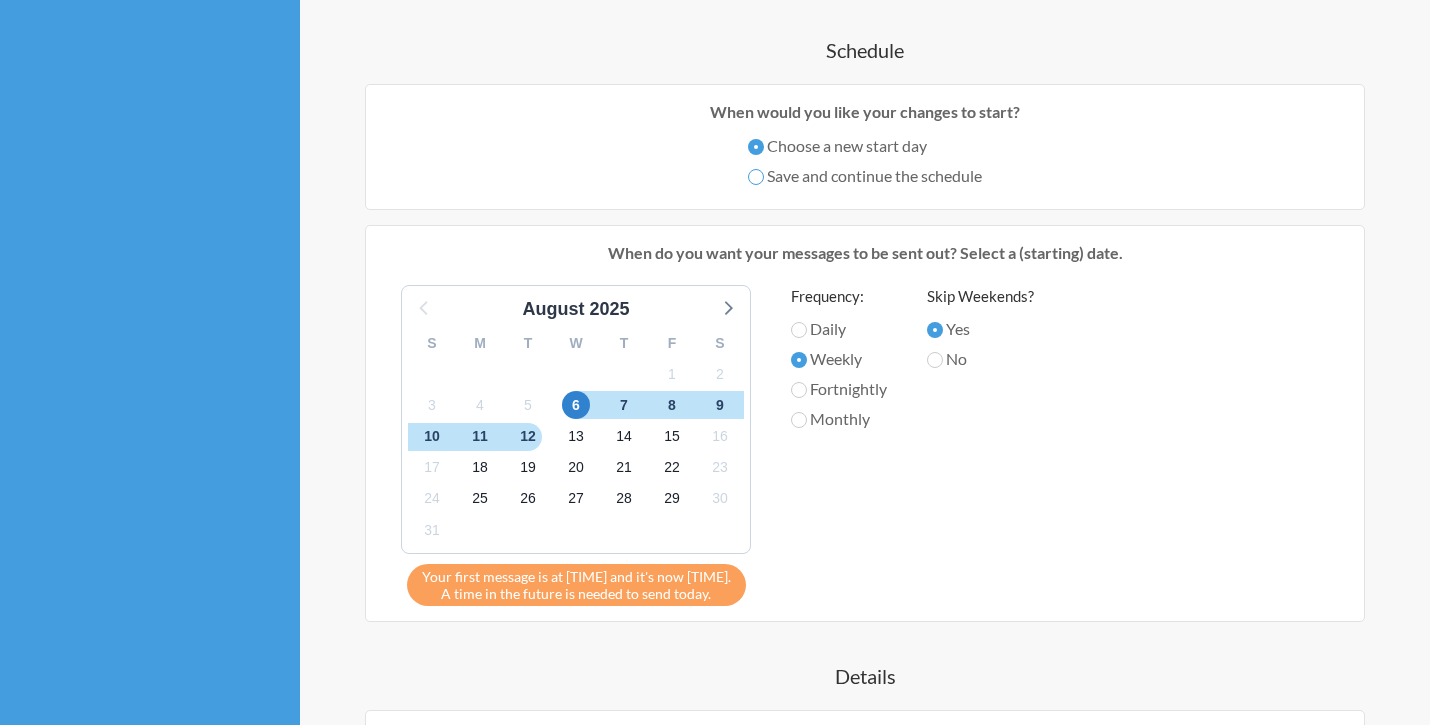 click on "Save and continue the schedule" at bounding box center [756, 177] 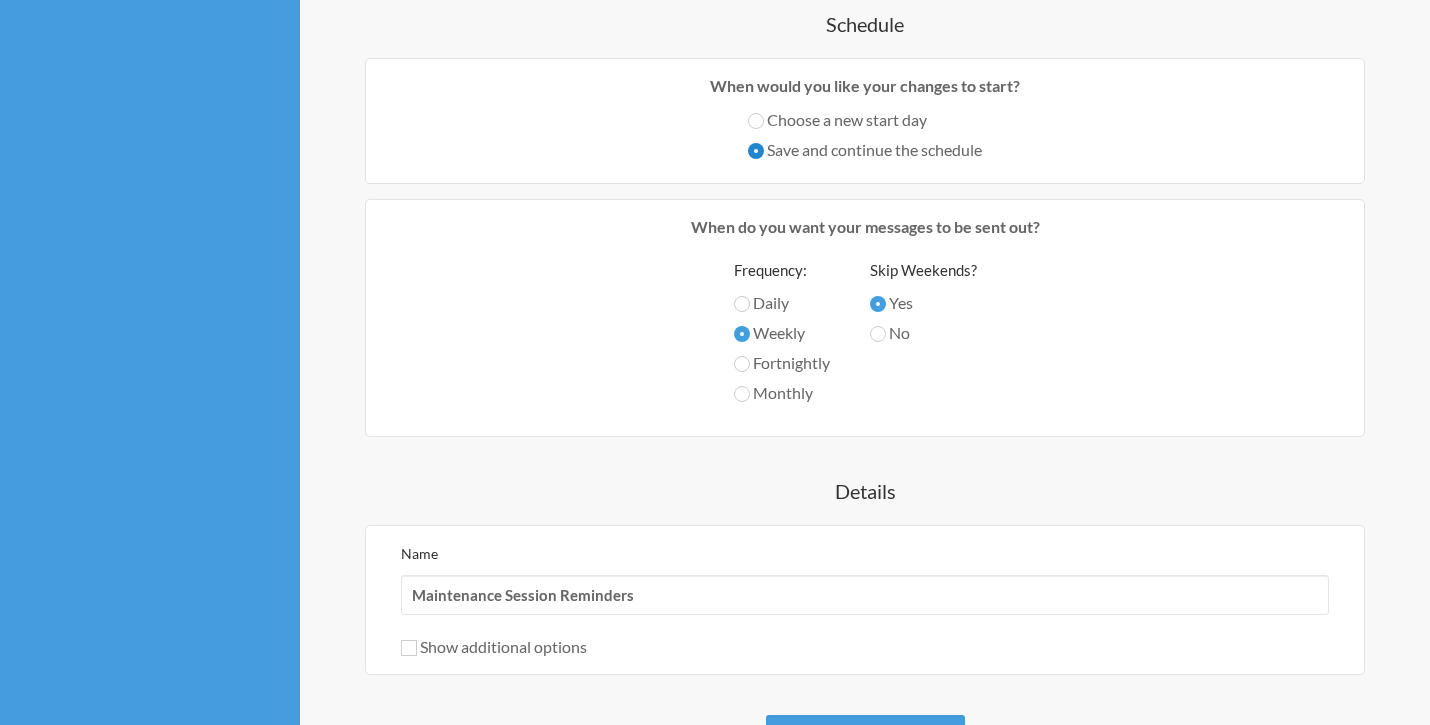 scroll, scrollTop: 1132, scrollLeft: 0, axis: vertical 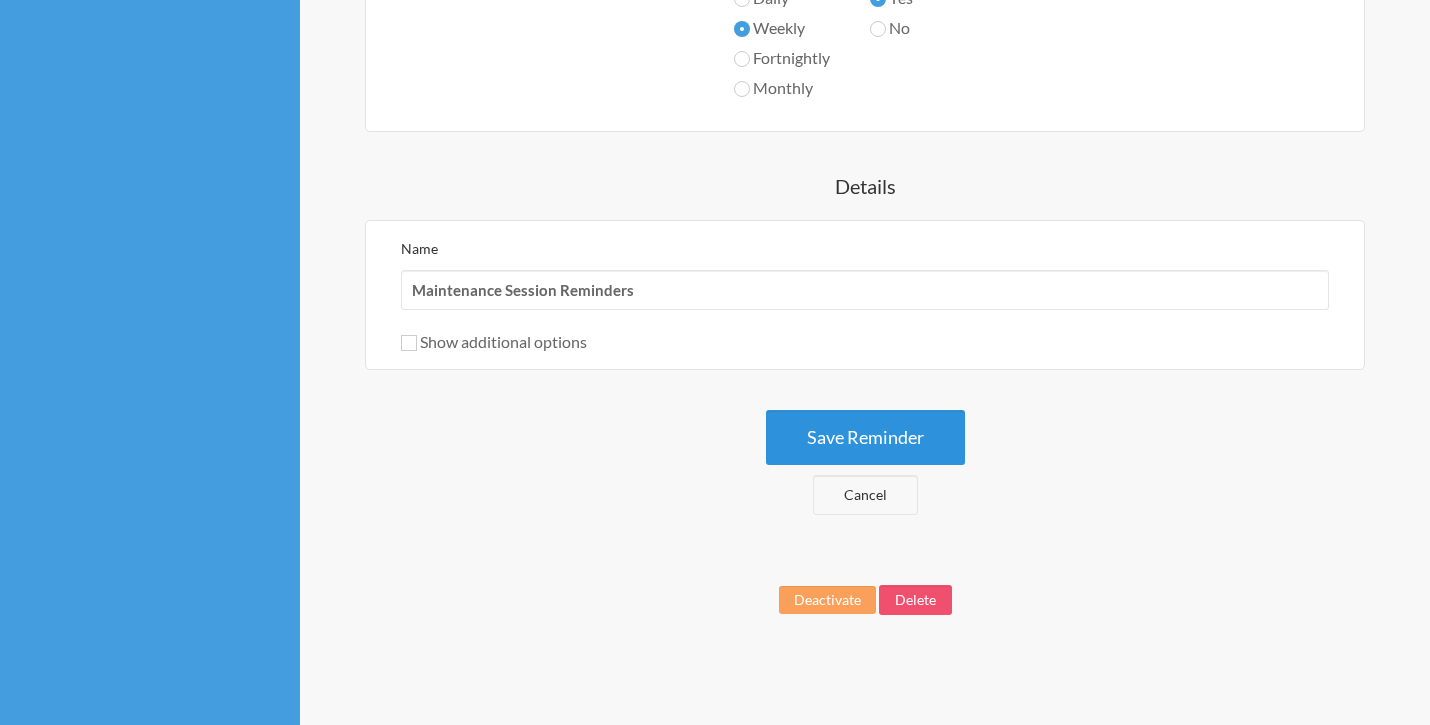 click on "Save Reminder" at bounding box center [865, 437] 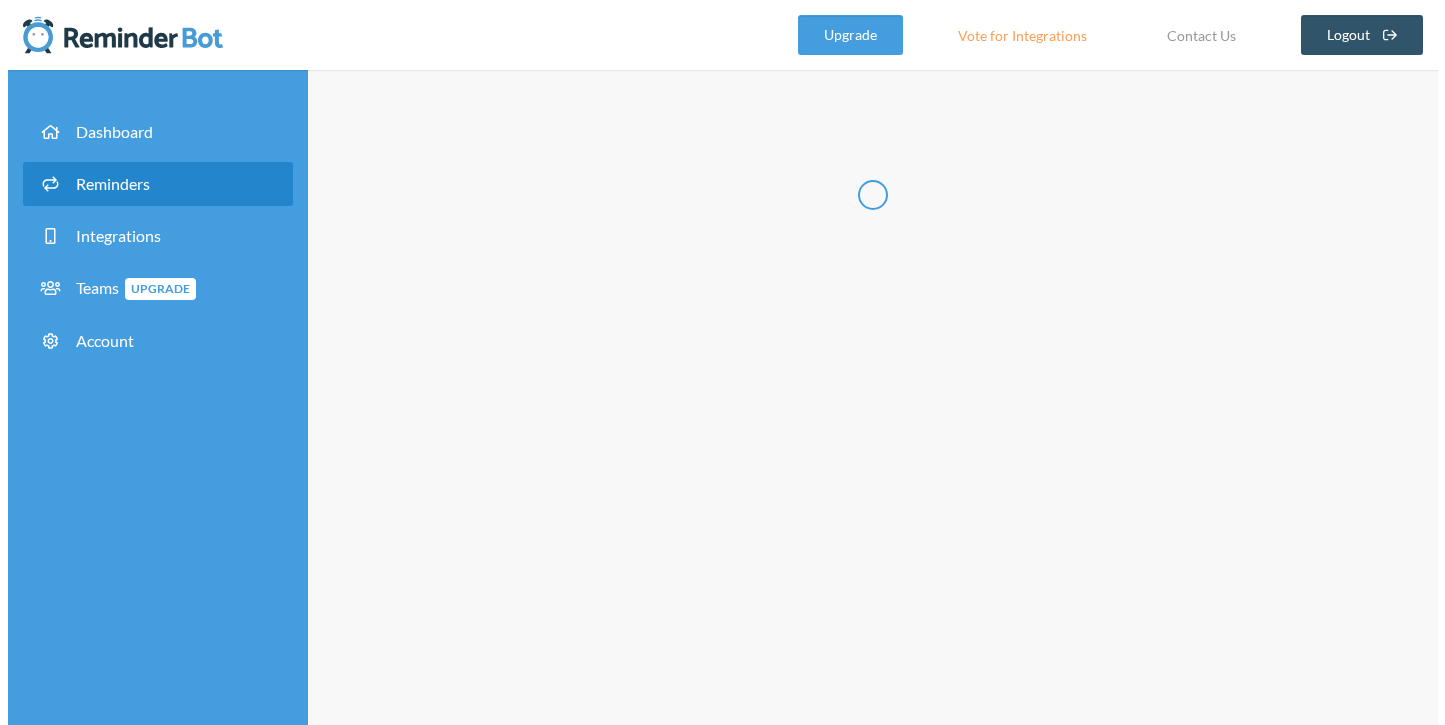 scroll, scrollTop: 0, scrollLeft: 0, axis: both 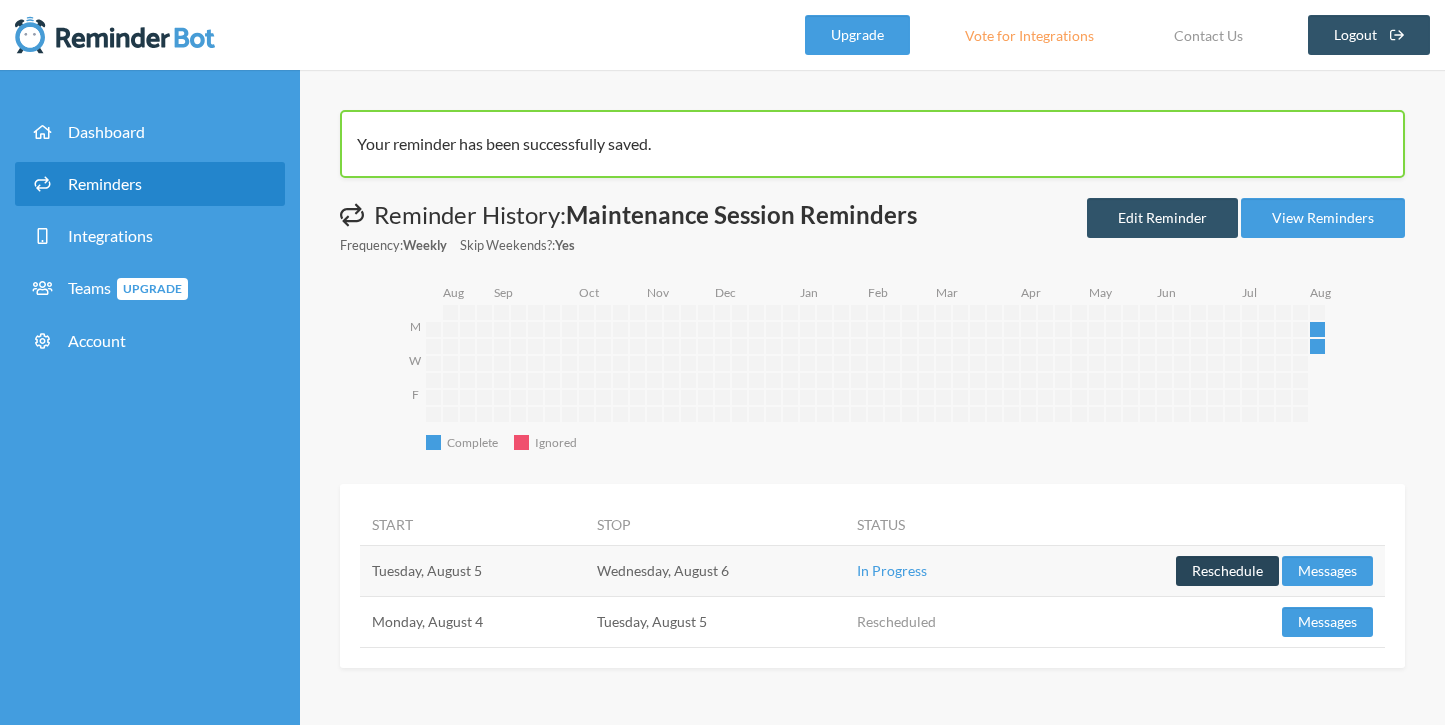click on "Reschedule" at bounding box center [1227, 571] 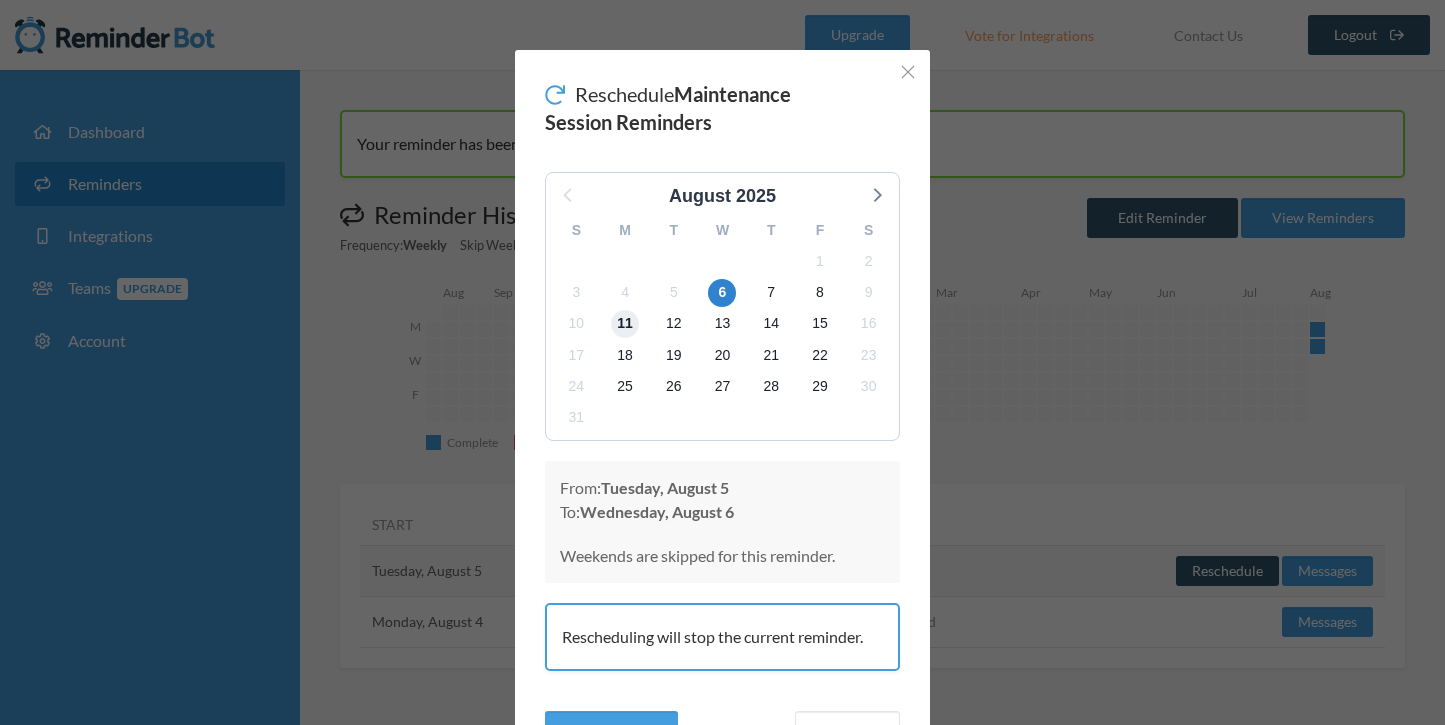 click on "11" at bounding box center [625, 324] 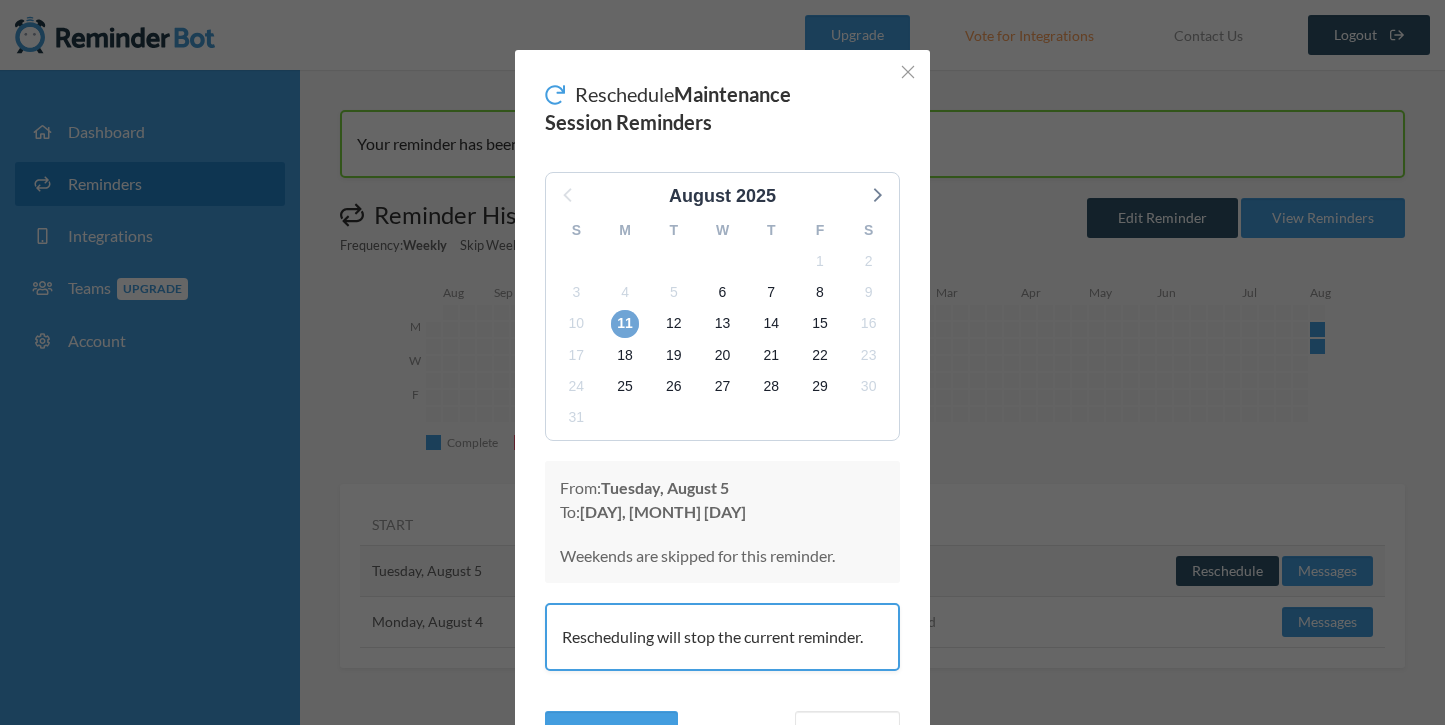 click on "11" at bounding box center (625, 324) 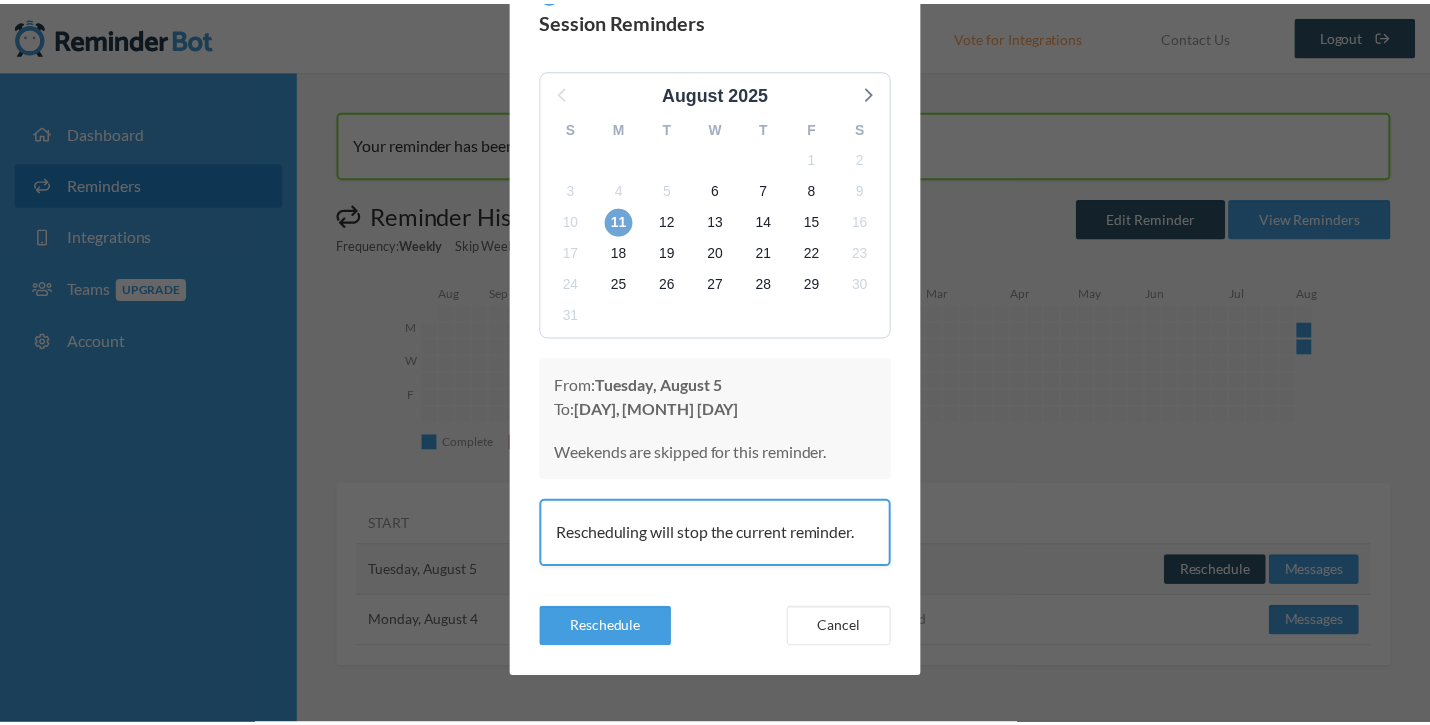 scroll, scrollTop: 106, scrollLeft: 0, axis: vertical 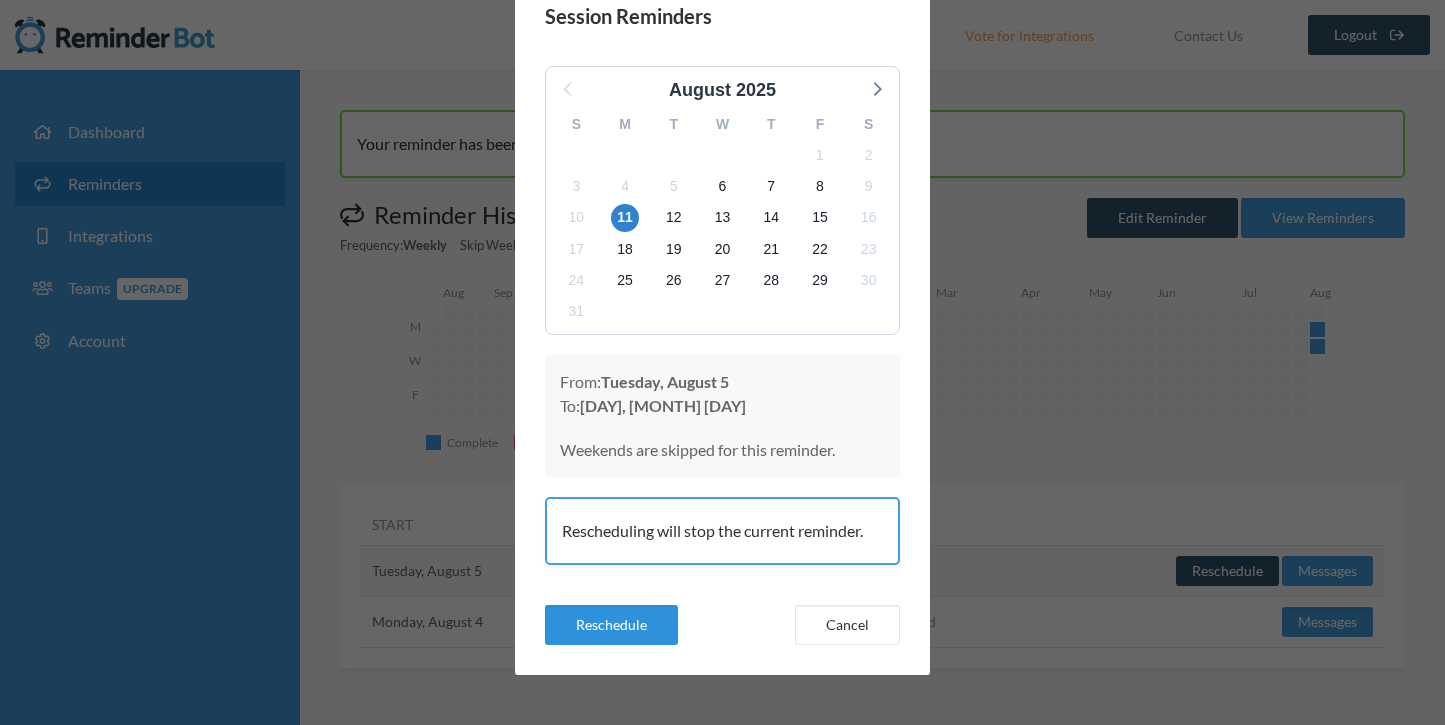 click on "Reschedule" at bounding box center [611, 625] 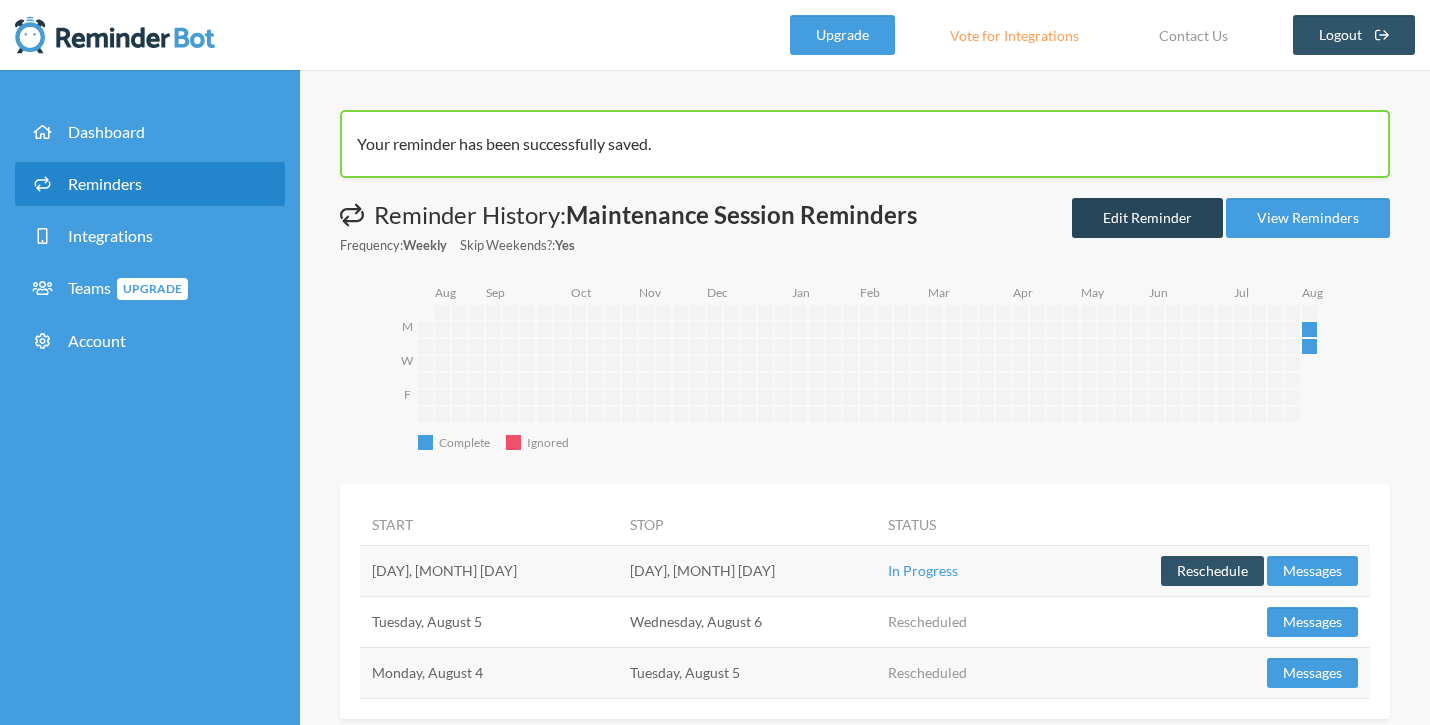 click on "Edit Reminder" at bounding box center [1147, 218] 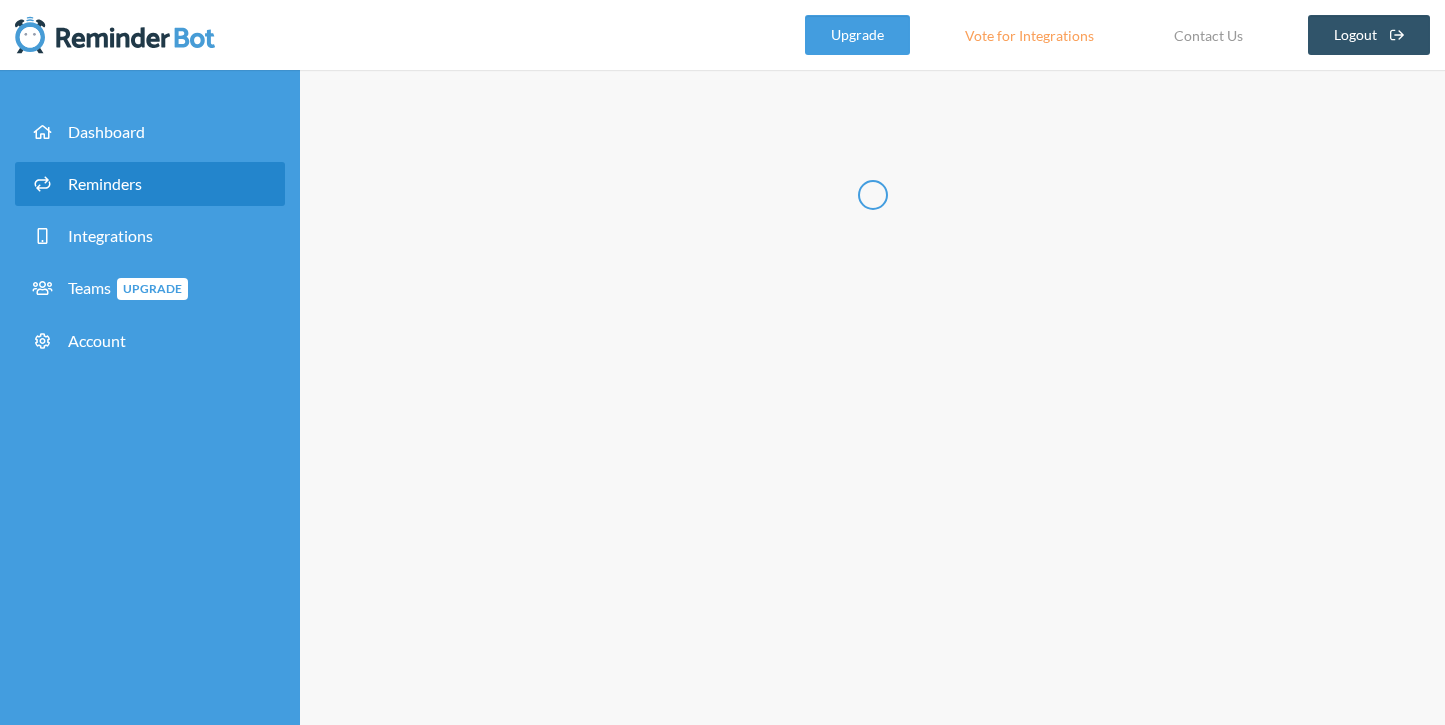 radio on "false" 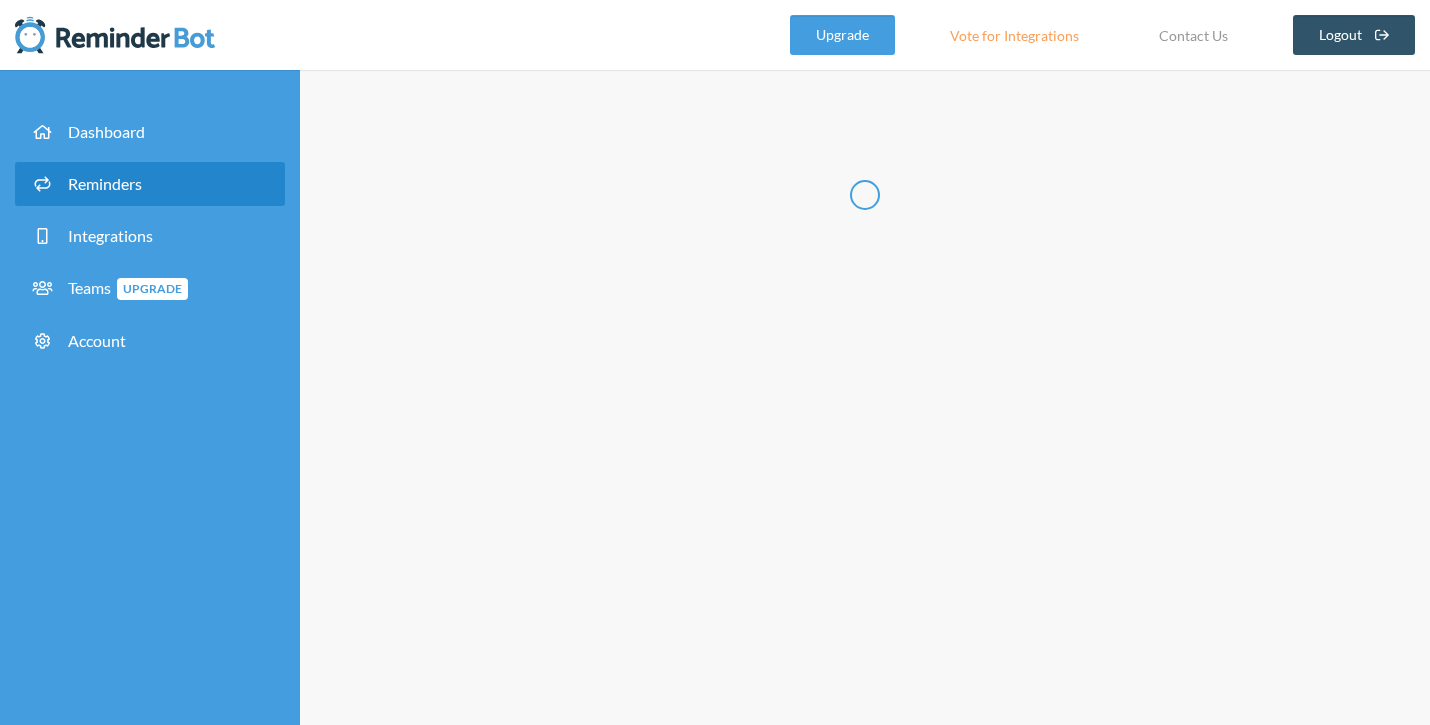 select on "08:00:00" 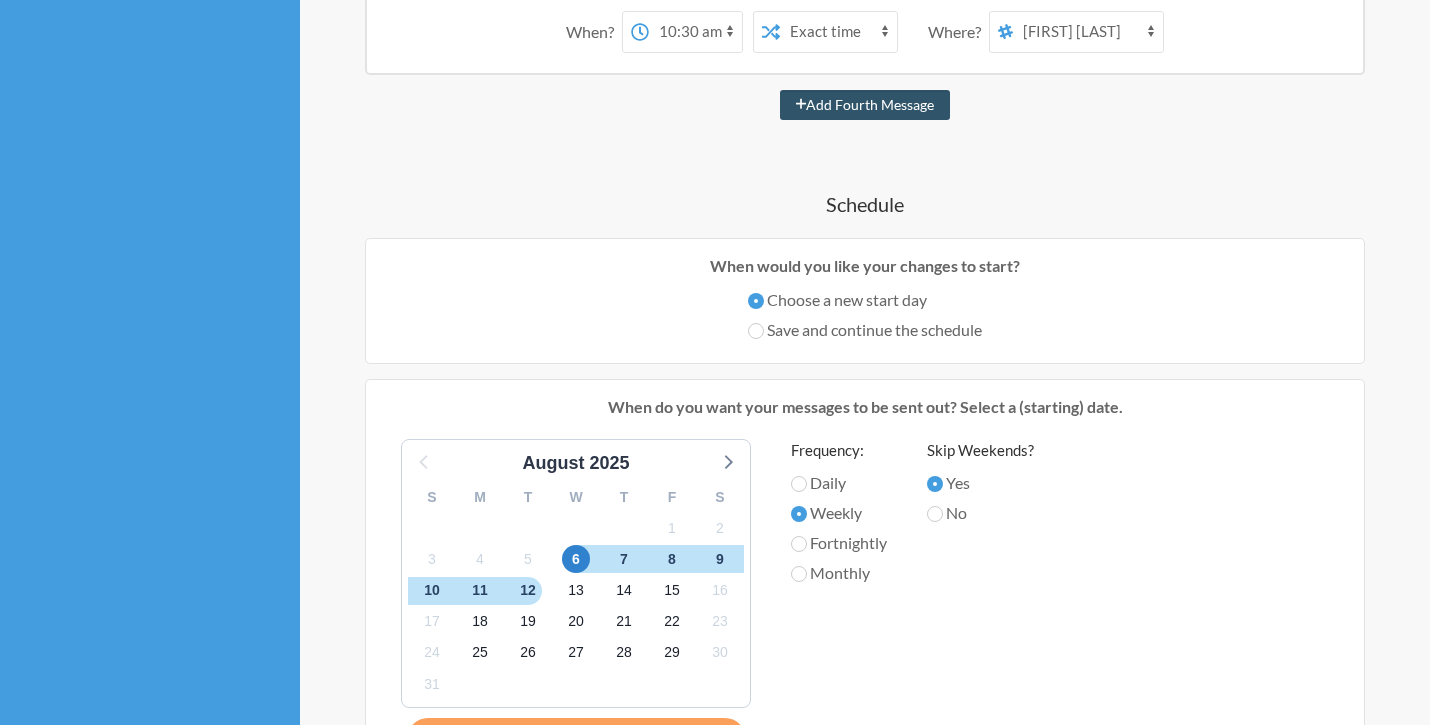 scroll, scrollTop: 676, scrollLeft: 0, axis: vertical 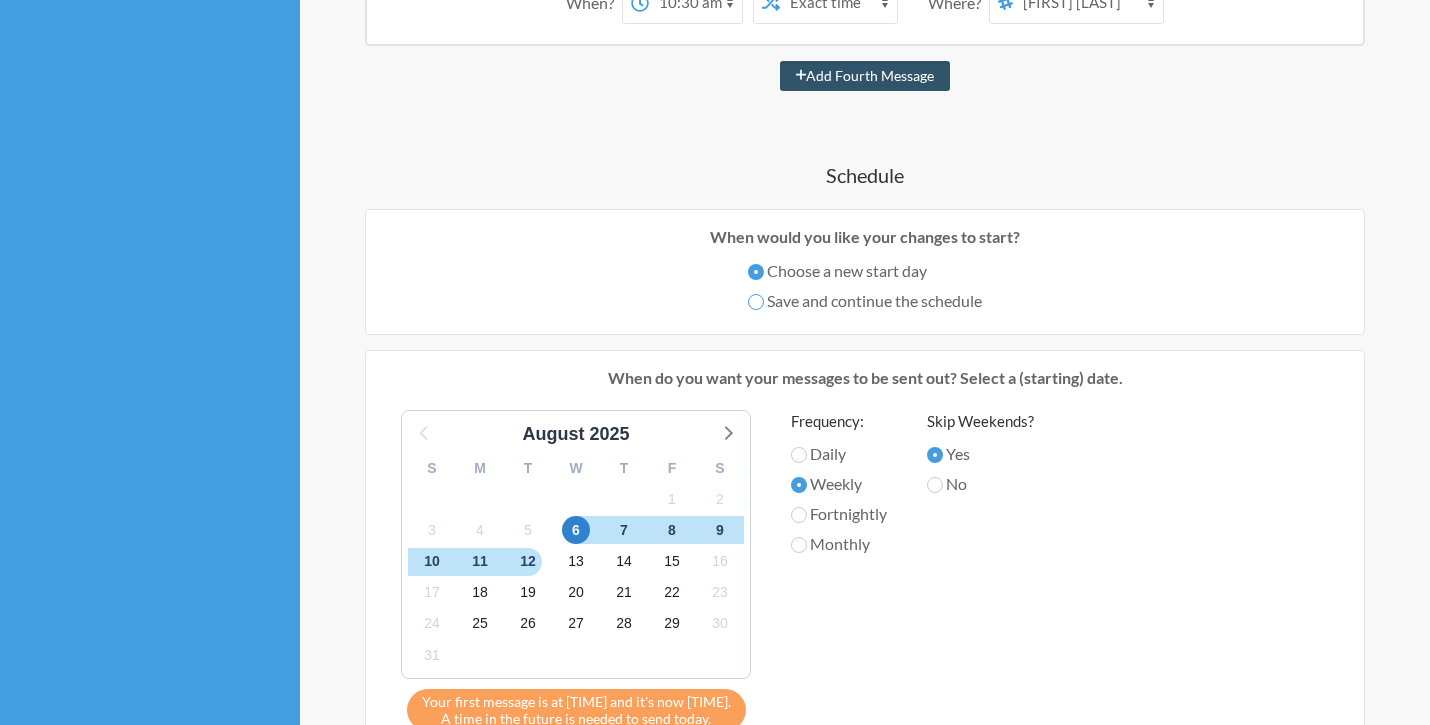 click on "Save and continue the schedule" at bounding box center (756, 302) 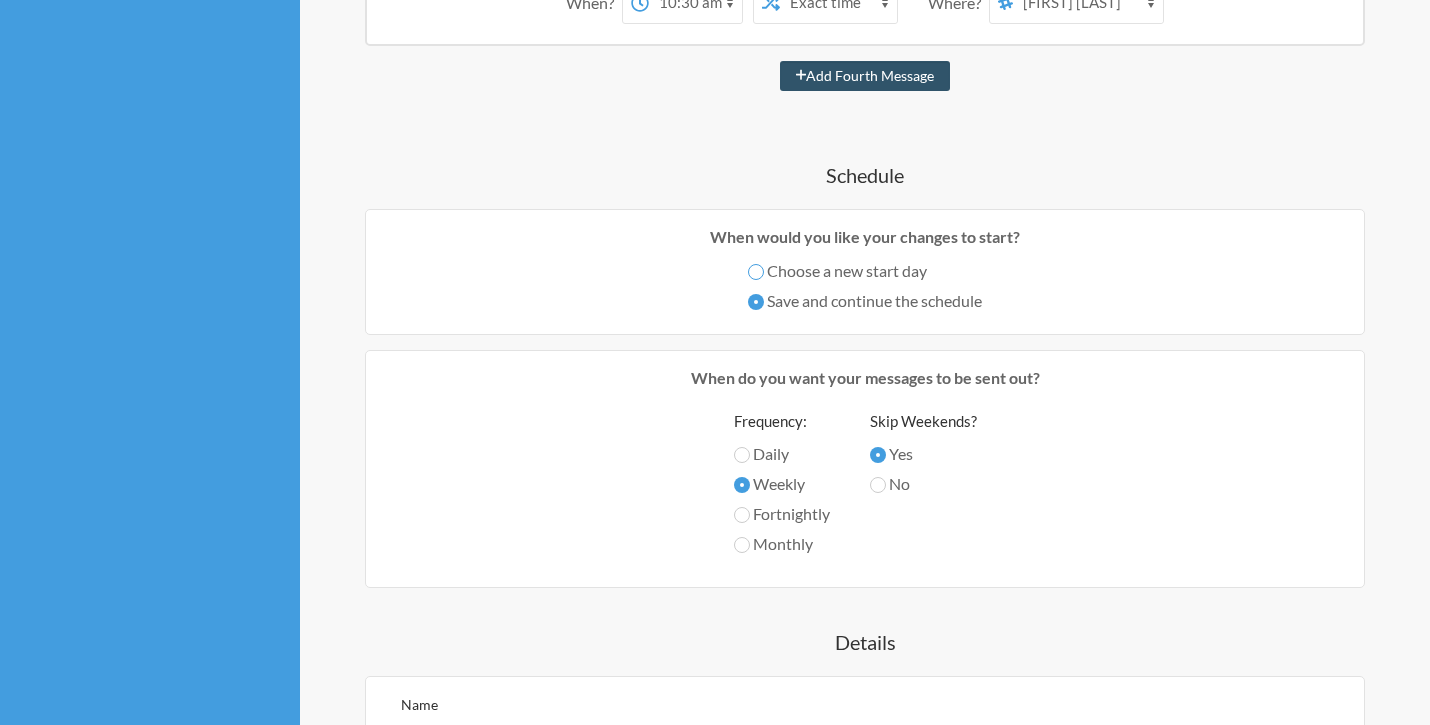 click on "Choose a new start day" at bounding box center [756, 272] 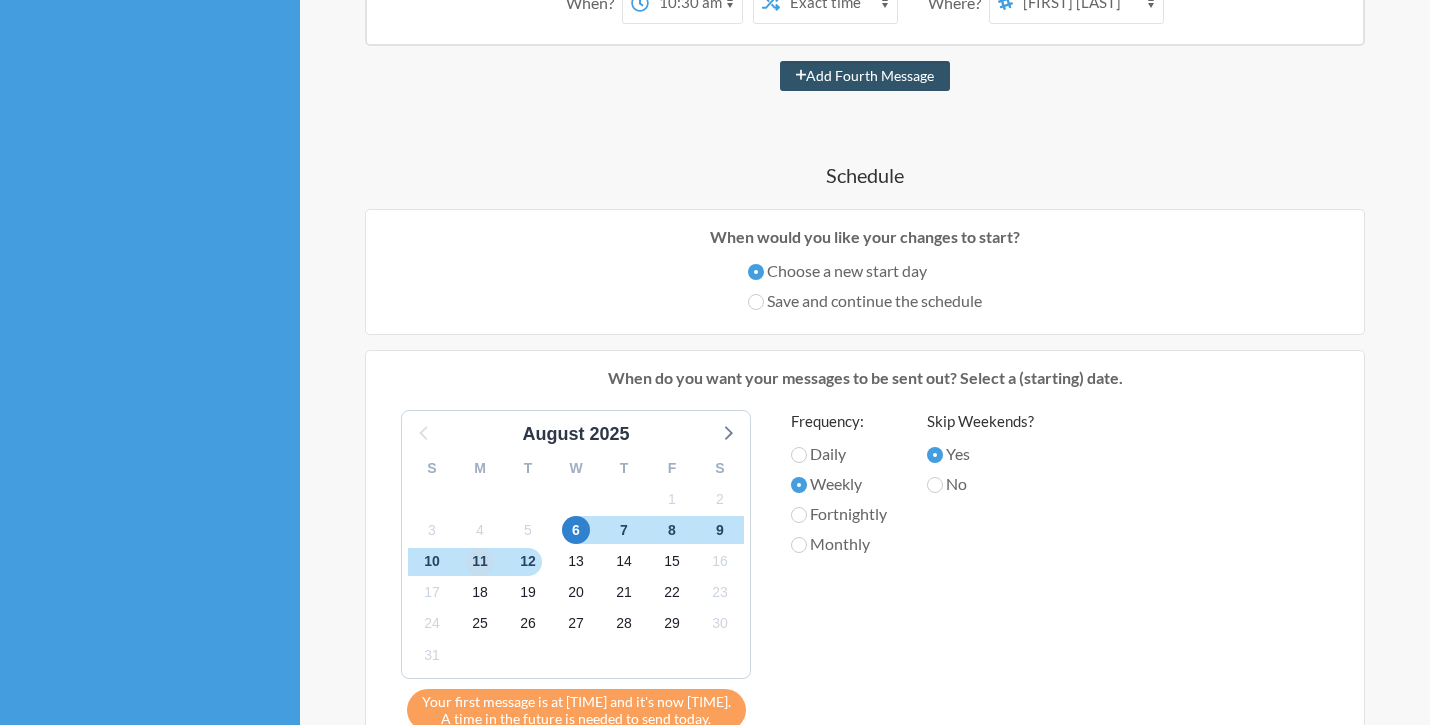 click on "11" at bounding box center (480, 562) 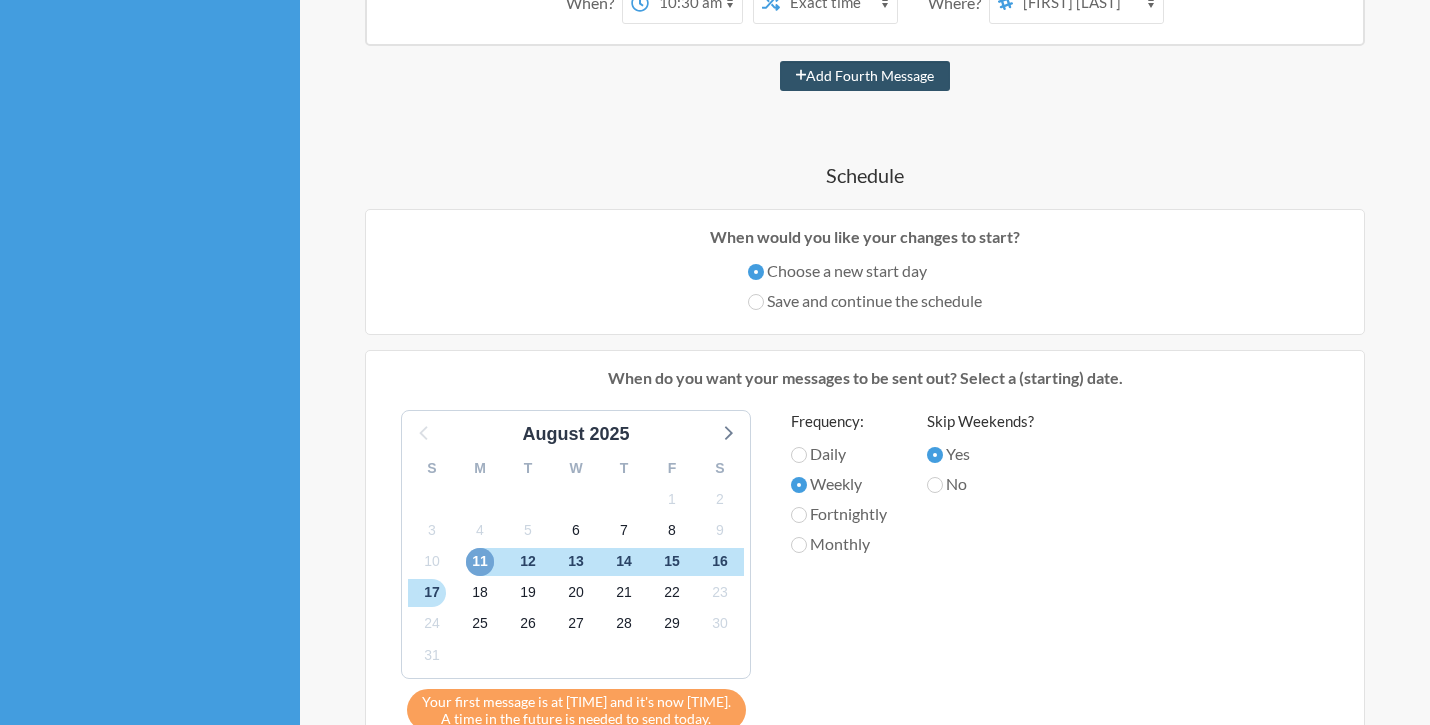click on "11" at bounding box center [480, 562] 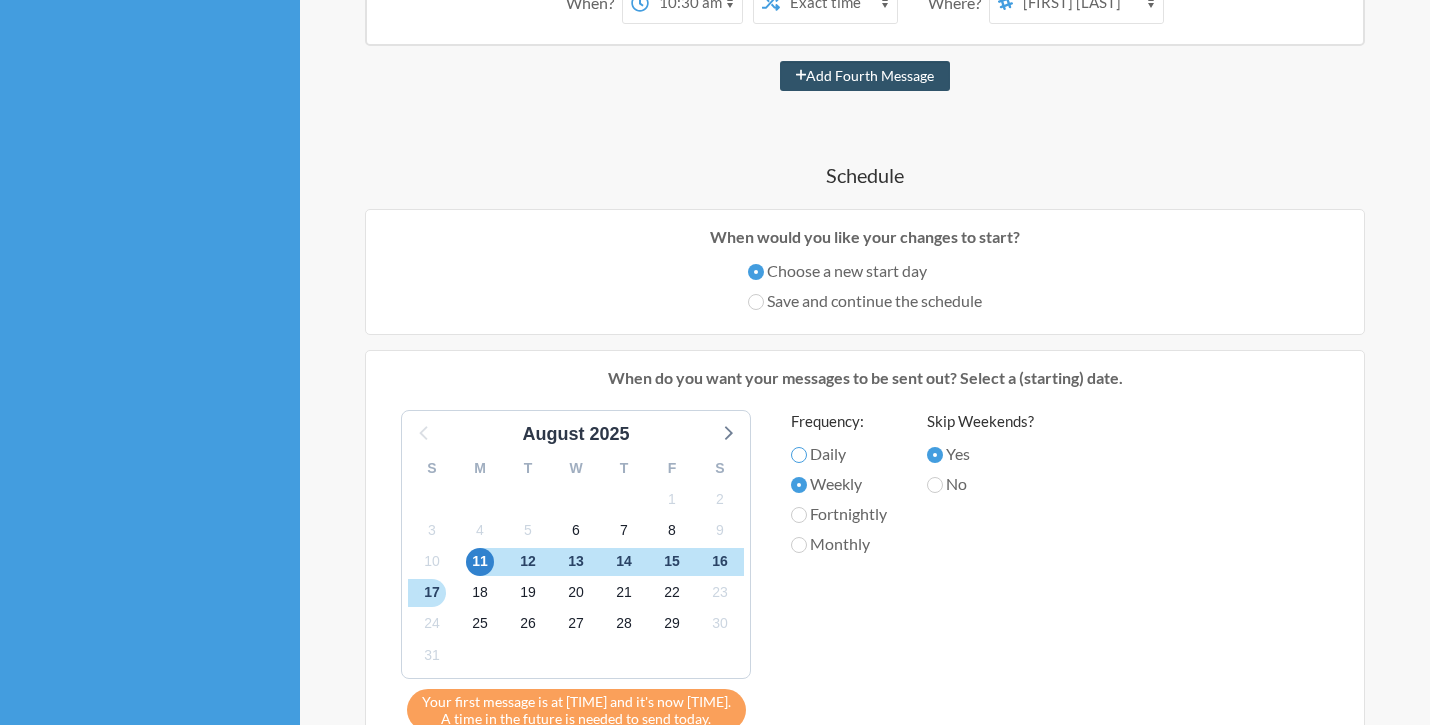 click on "Daily" at bounding box center (799, 455) 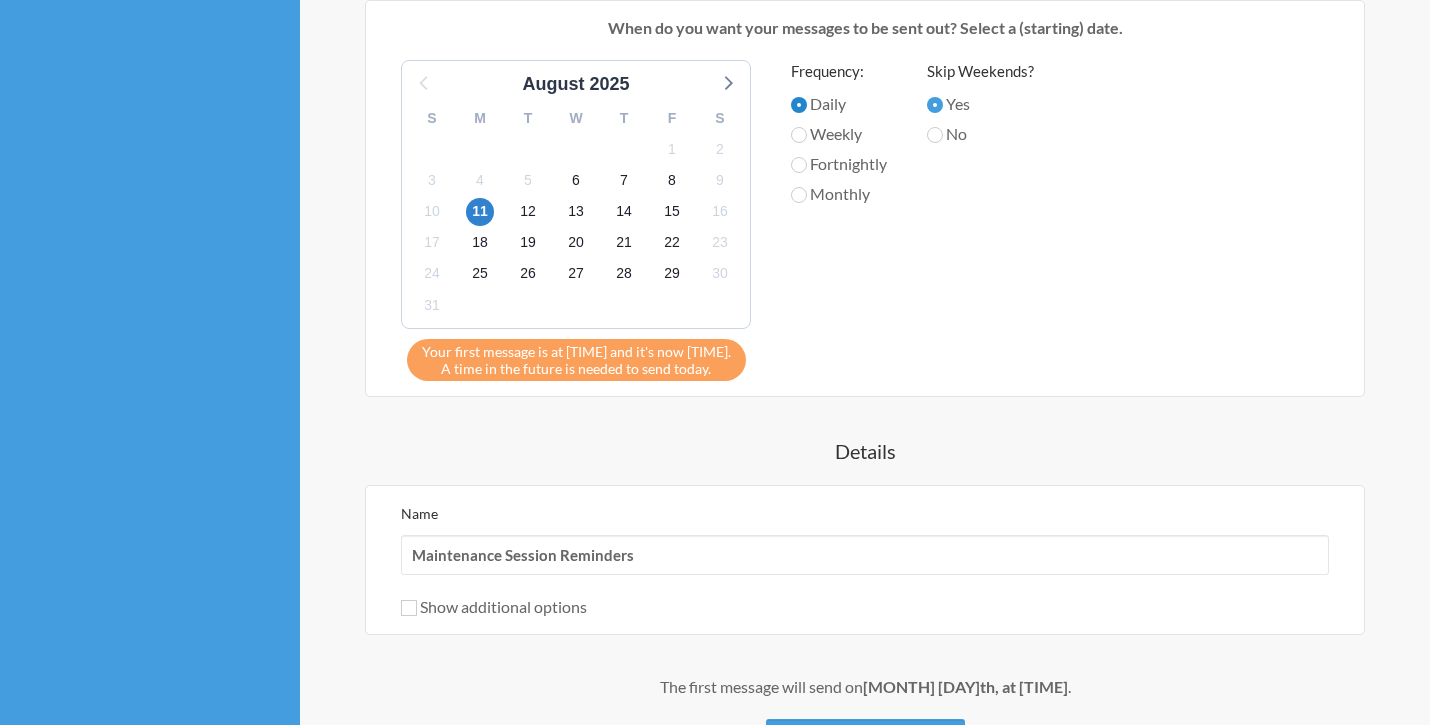 scroll, scrollTop: 723, scrollLeft: 0, axis: vertical 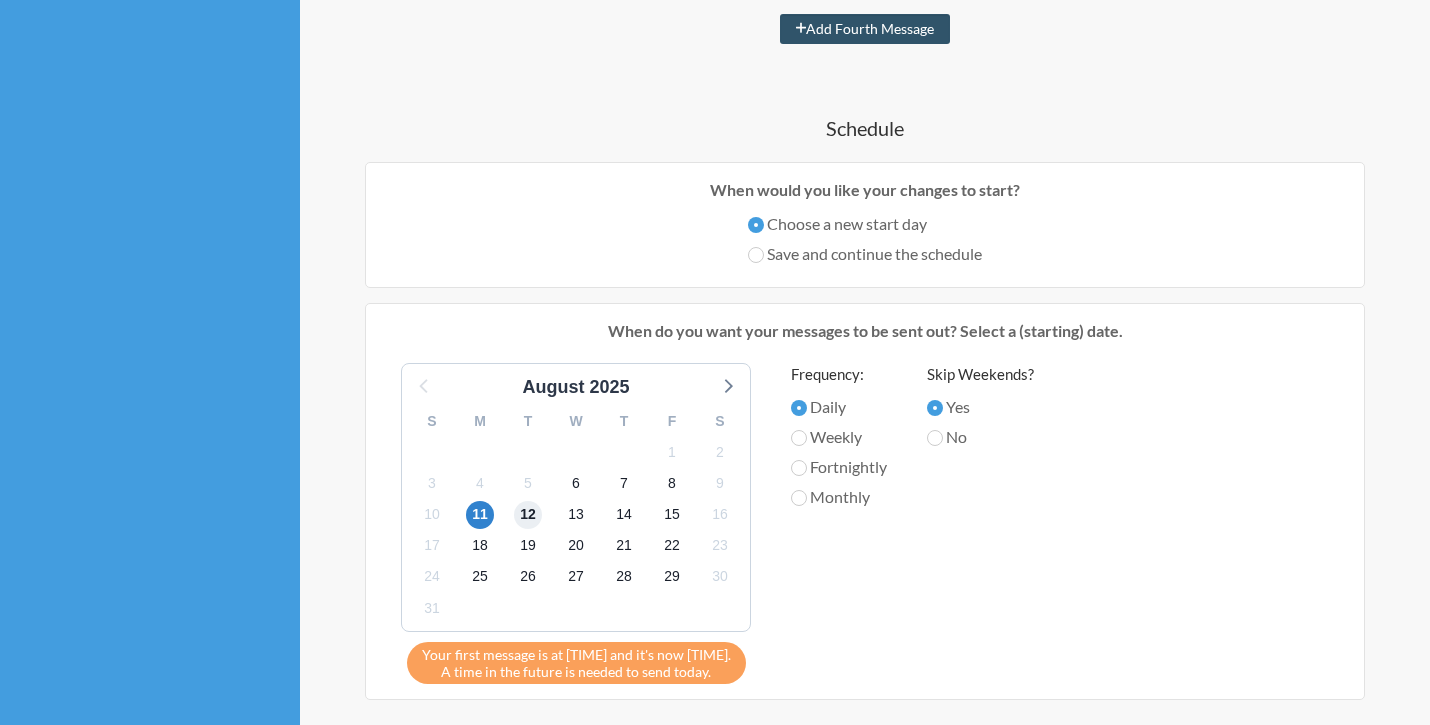click on "12" at bounding box center (528, 515) 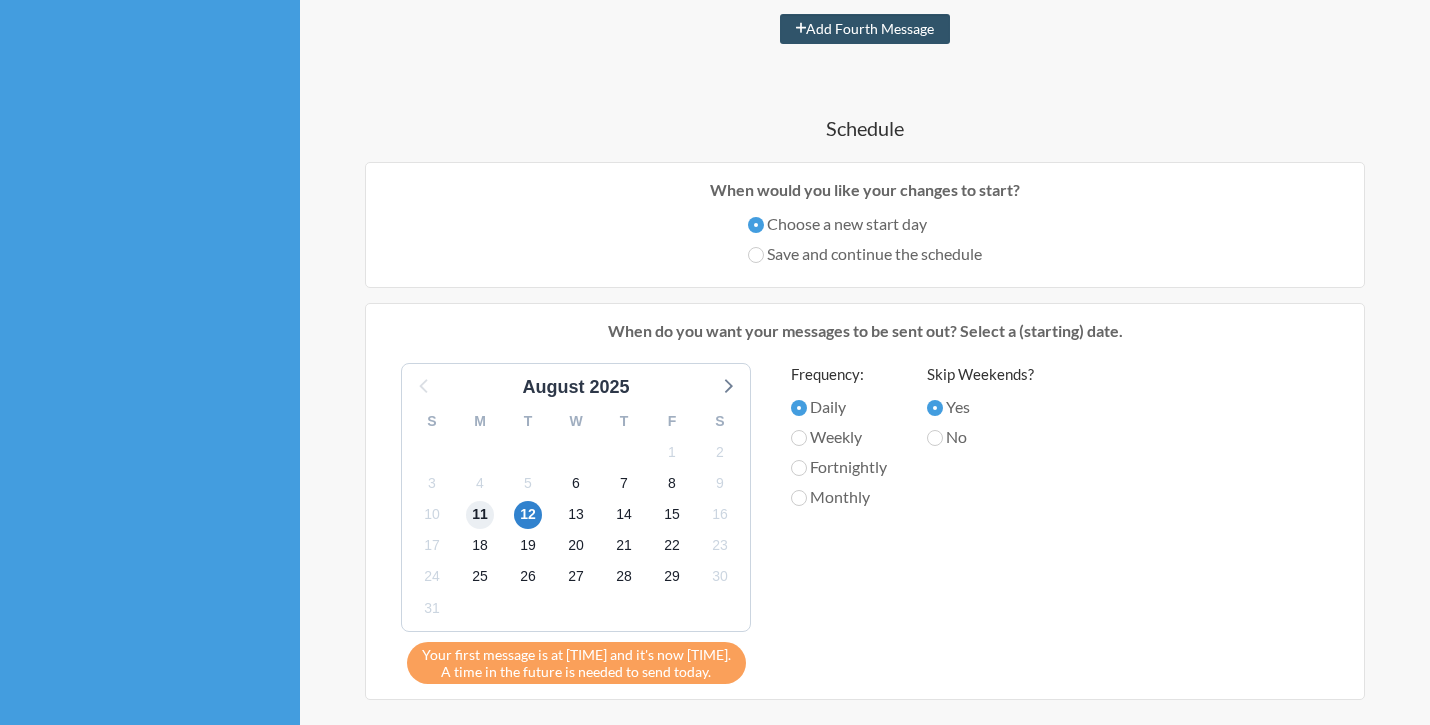 click on "11" at bounding box center (480, 515) 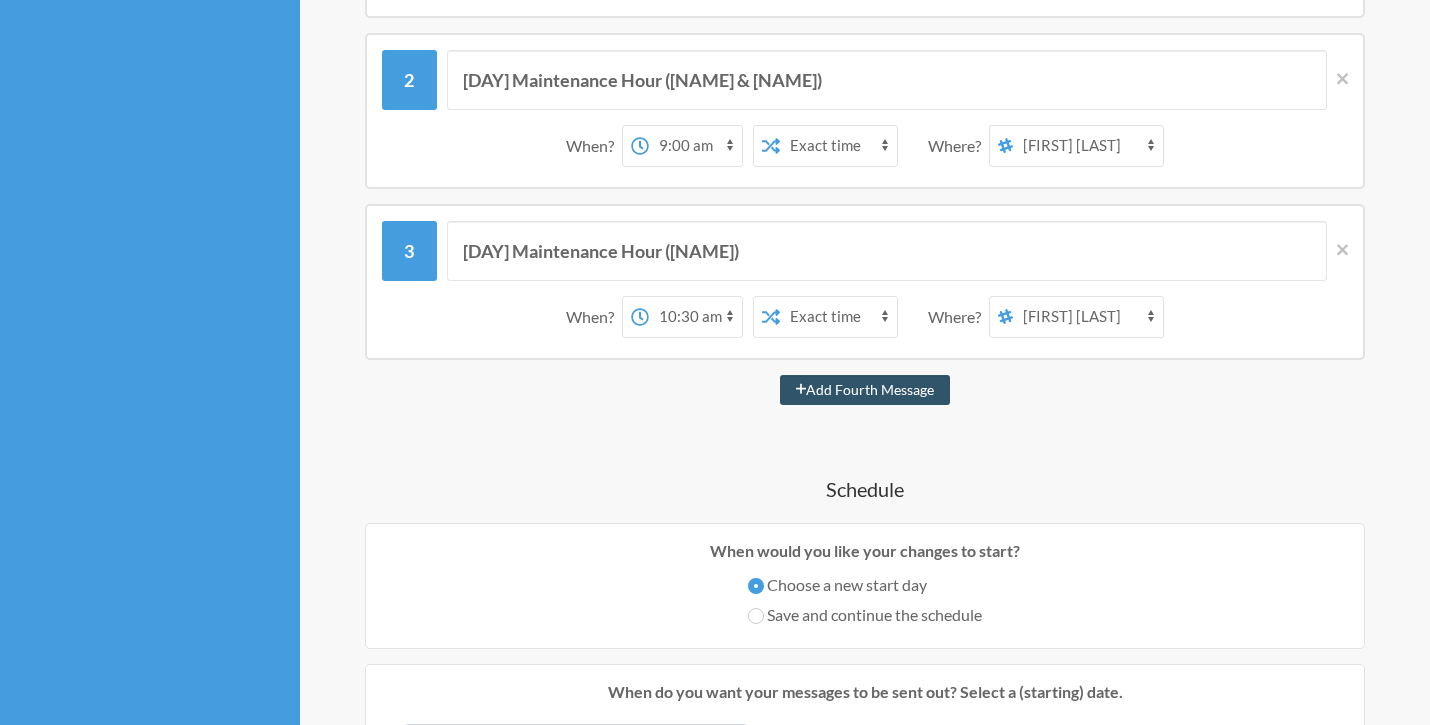scroll, scrollTop: 362, scrollLeft: 0, axis: vertical 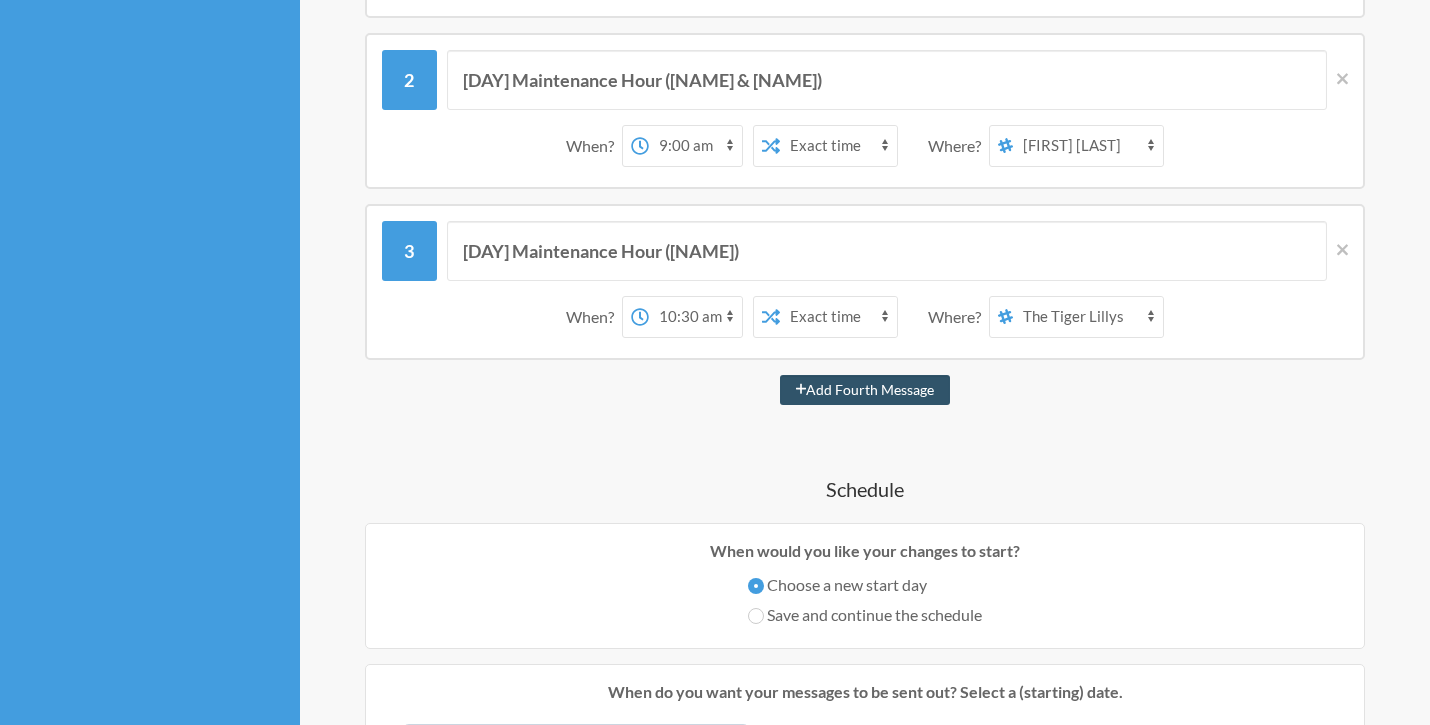 click on "[FIRST] [LAST]   Greenhouse Announcements The Tiger Lillys [NAME]'s Vibe Tribe" at bounding box center (1088, 146) 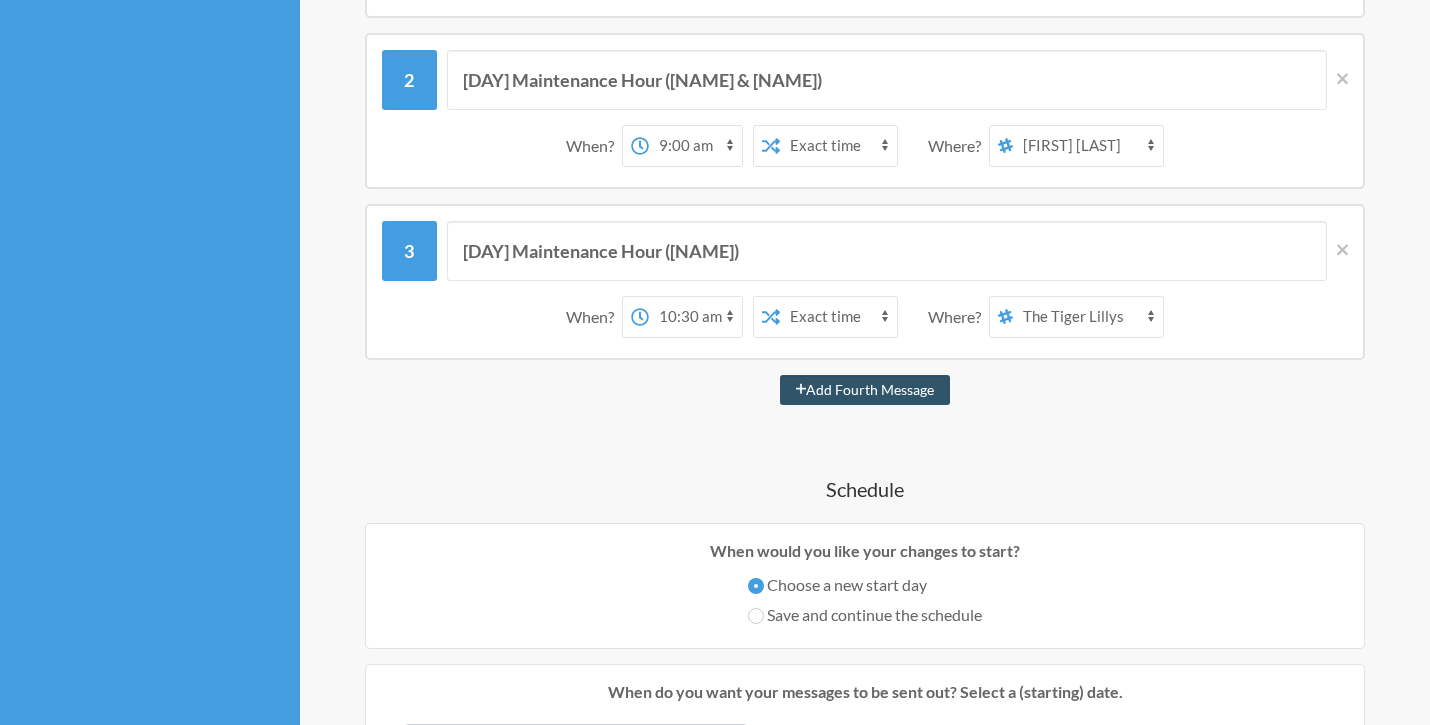 select on "spaces/AAQAdgMpaec" 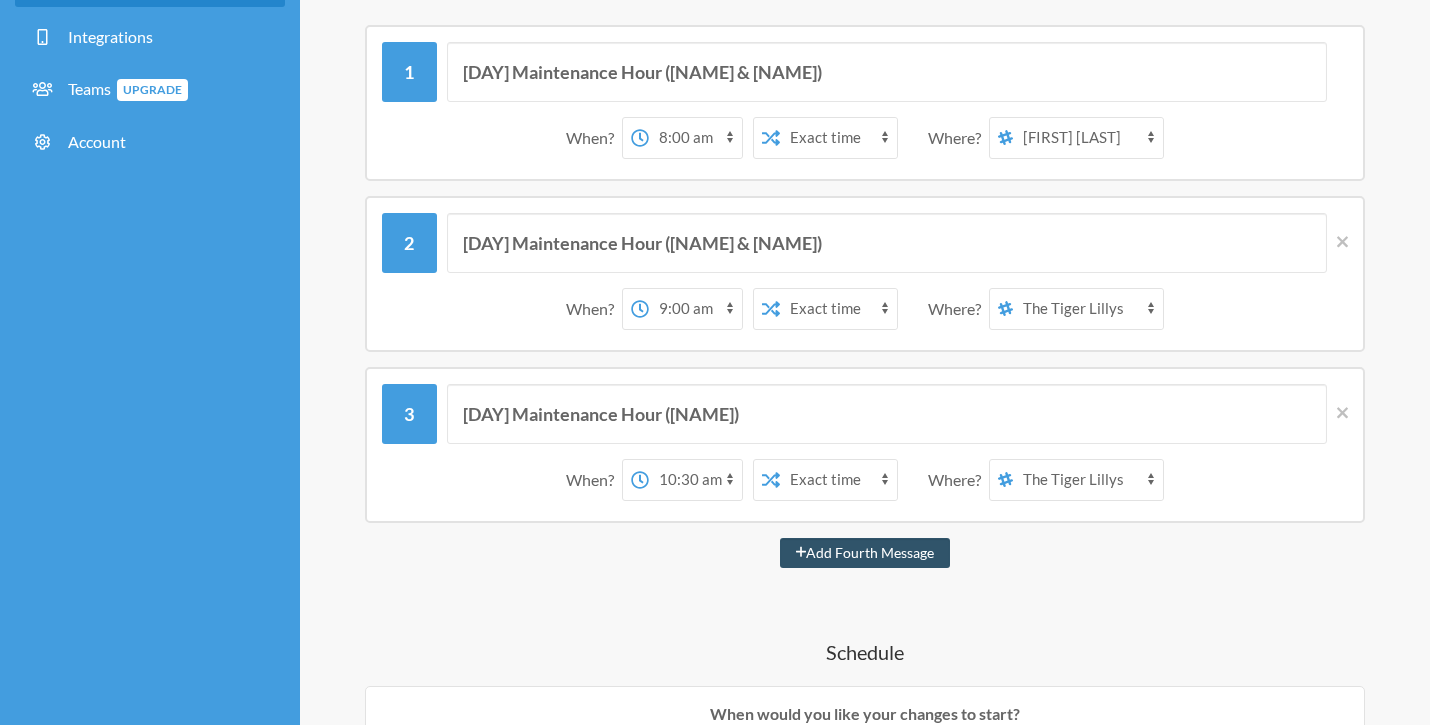 scroll, scrollTop: 40, scrollLeft: 0, axis: vertical 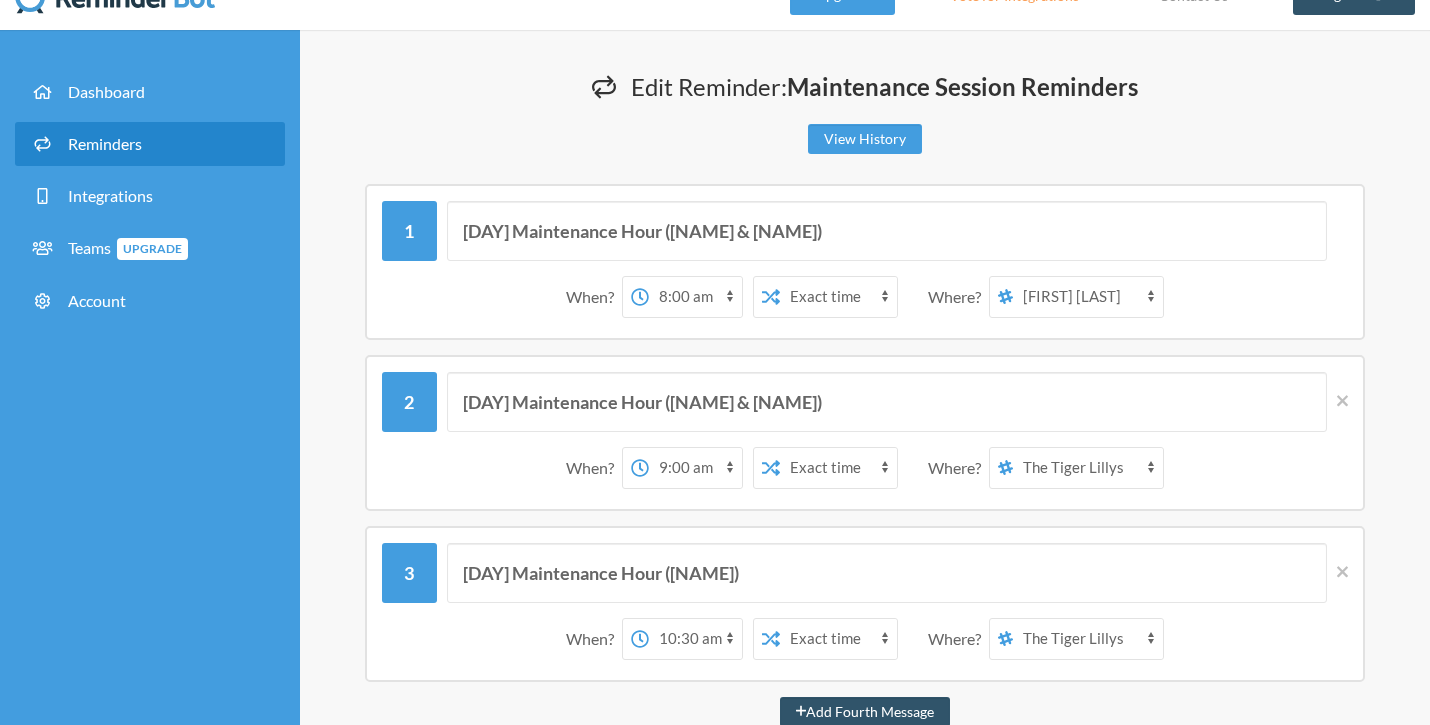 click on "[FIRST] [LAST]   Greenhouse Announcements The Tiger Lillys [NAME]'s Vibe Tribe" at bounding box center [1088, 297] 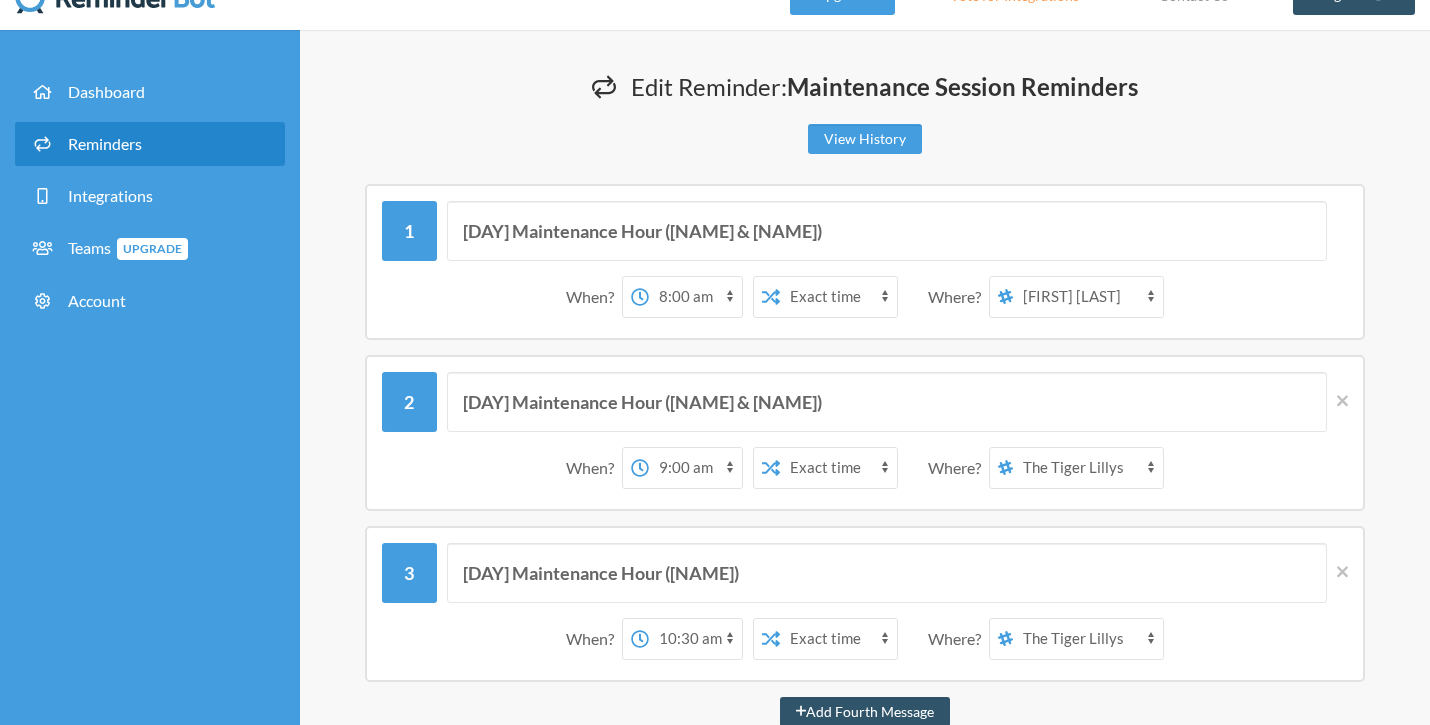 select on "spaces/AAQAdgMpaec" 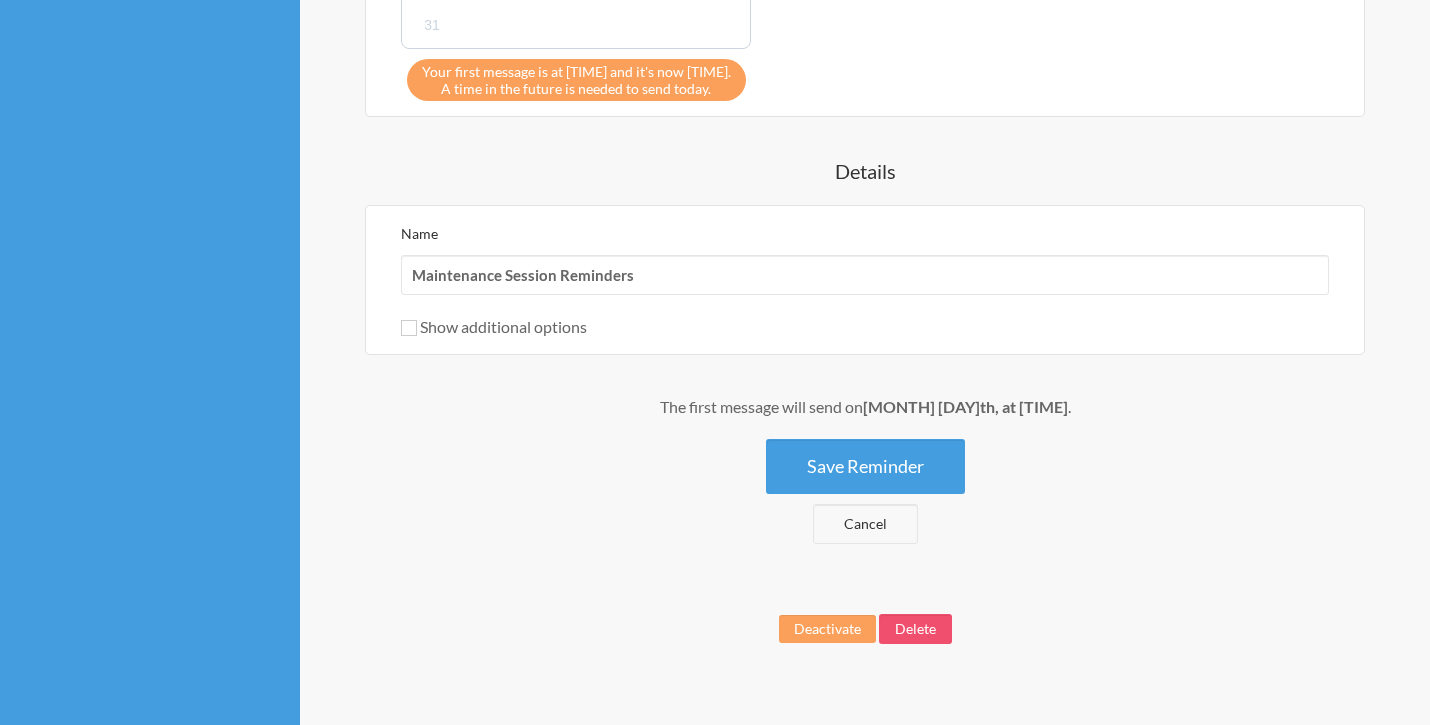 scroll, scrollTop: 1334, scrollLeft: 0, axis: vertical 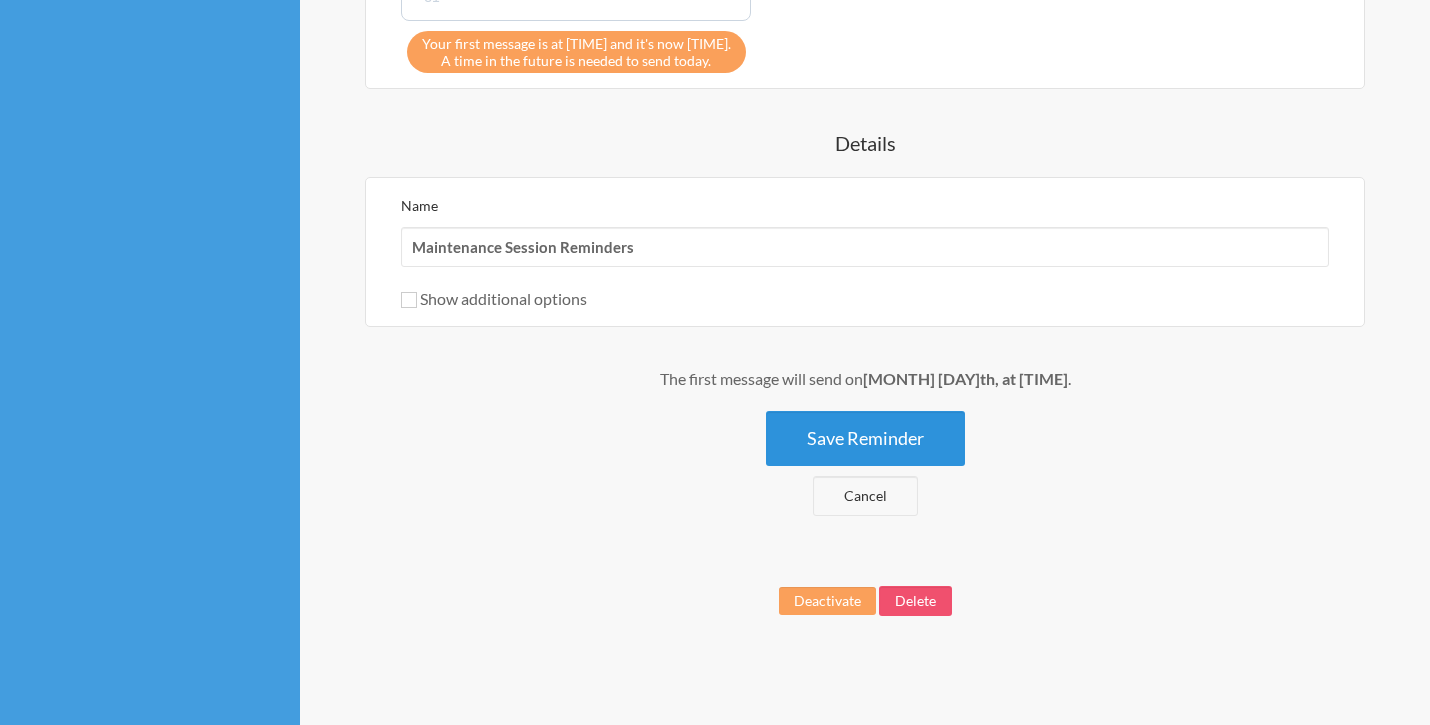 click on "Save Reminder" at bounding box center [865, 438] 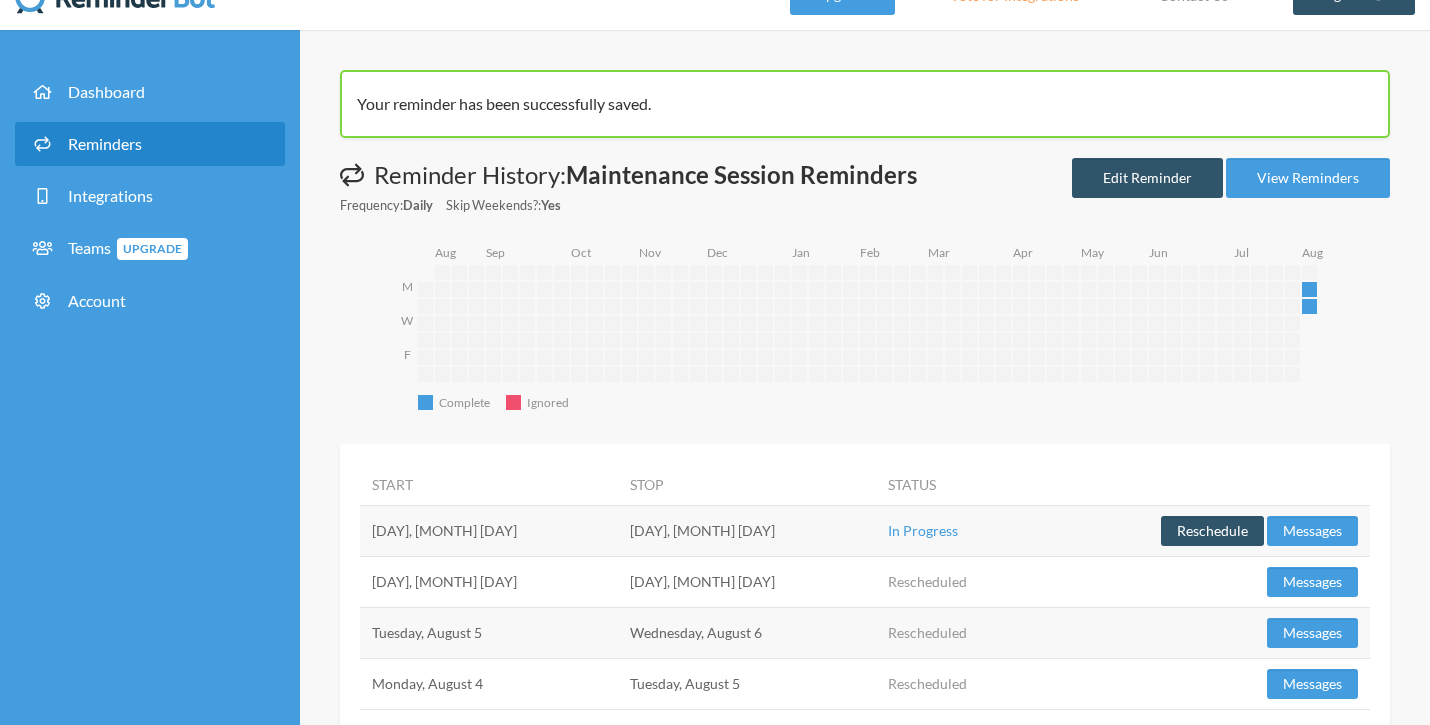 scroll, scrollTop: 84, scrollLeft: 0, axis: vertical 